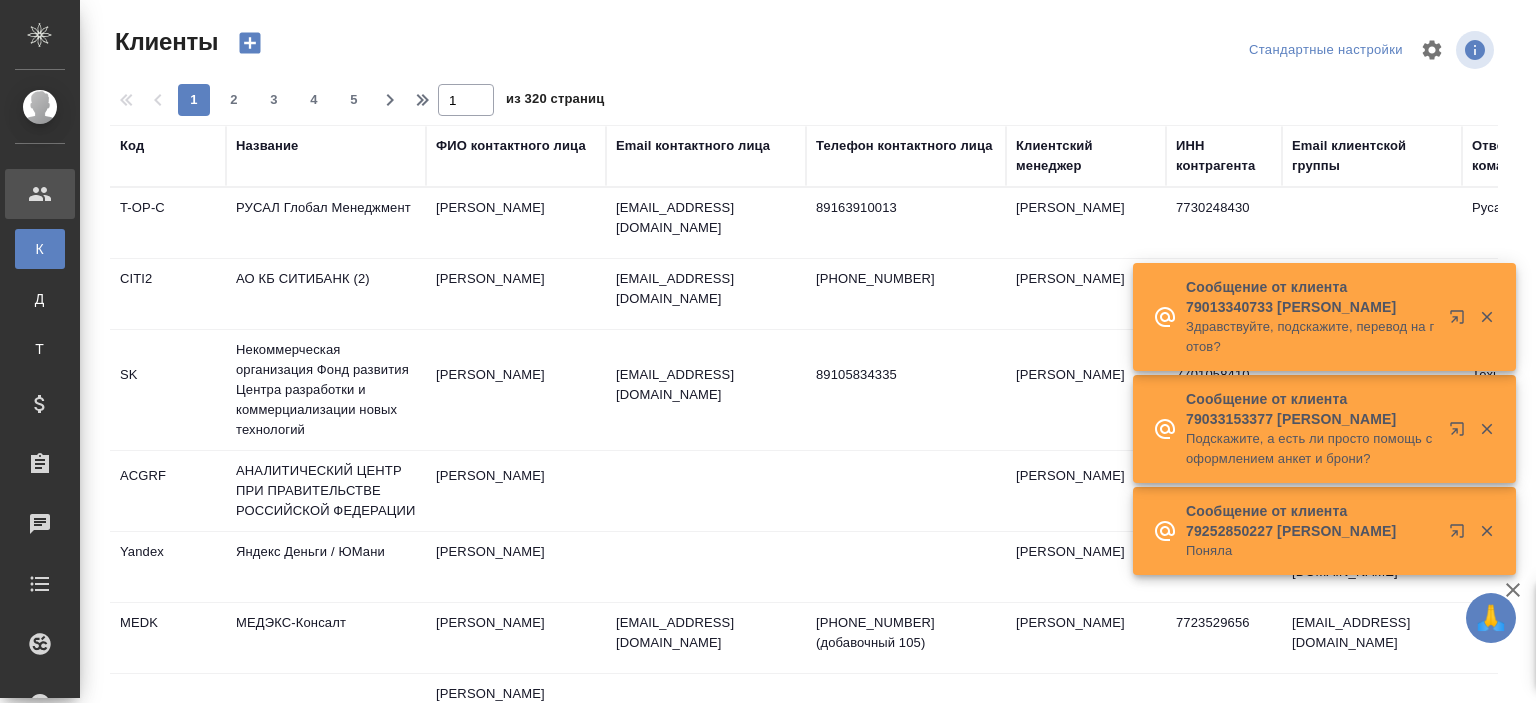 select on "RU" 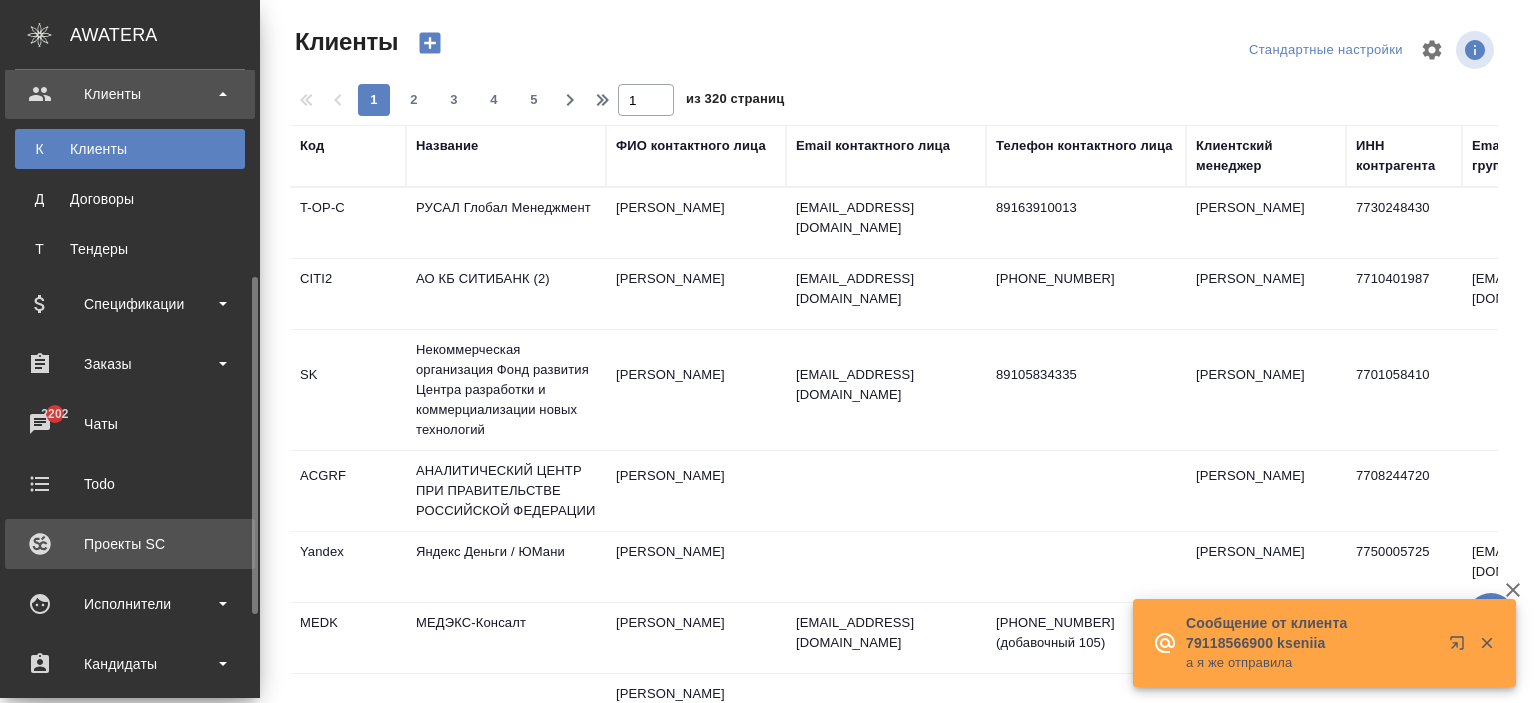 scroll, scrollTop: 200, scrollLeft: 0, axis: vertical 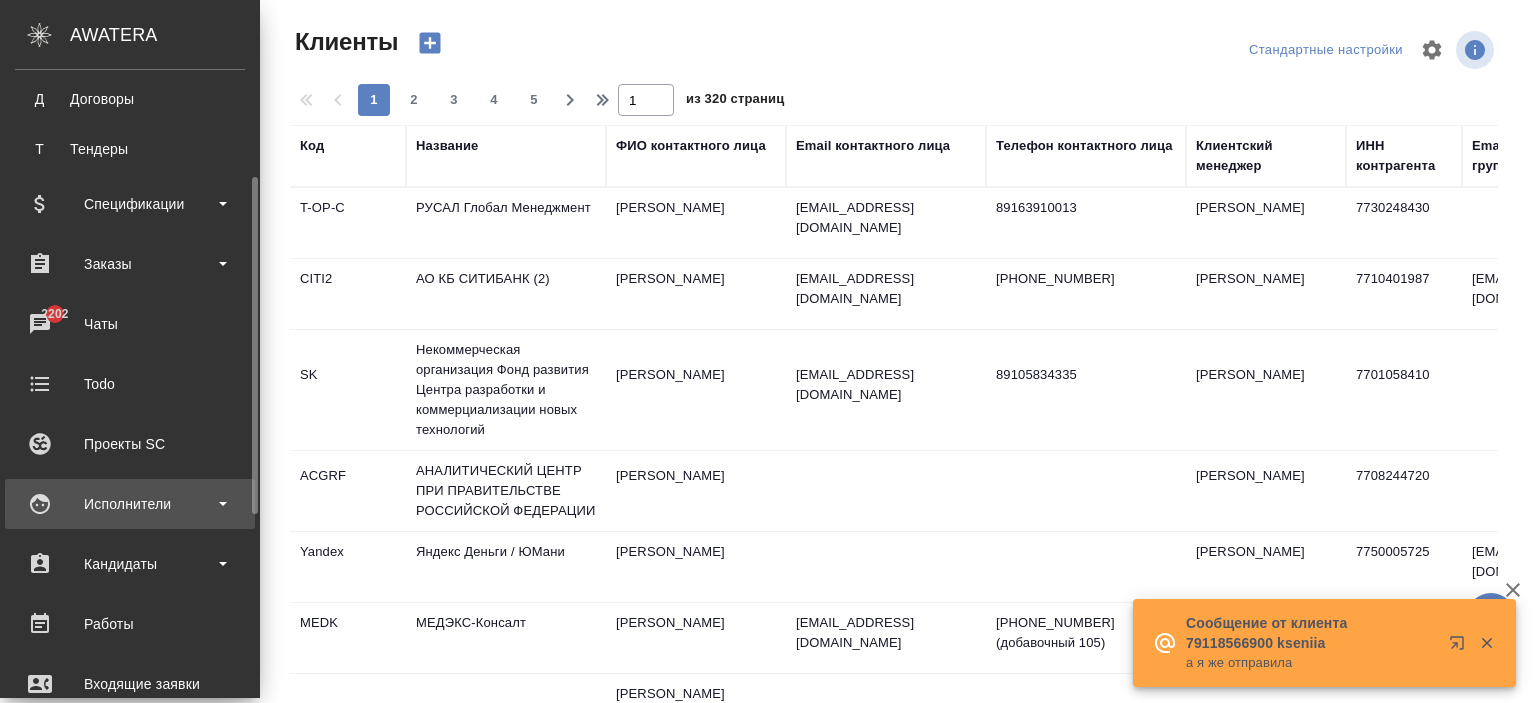 click on "Исполнители" at bounding box center (130, 504) 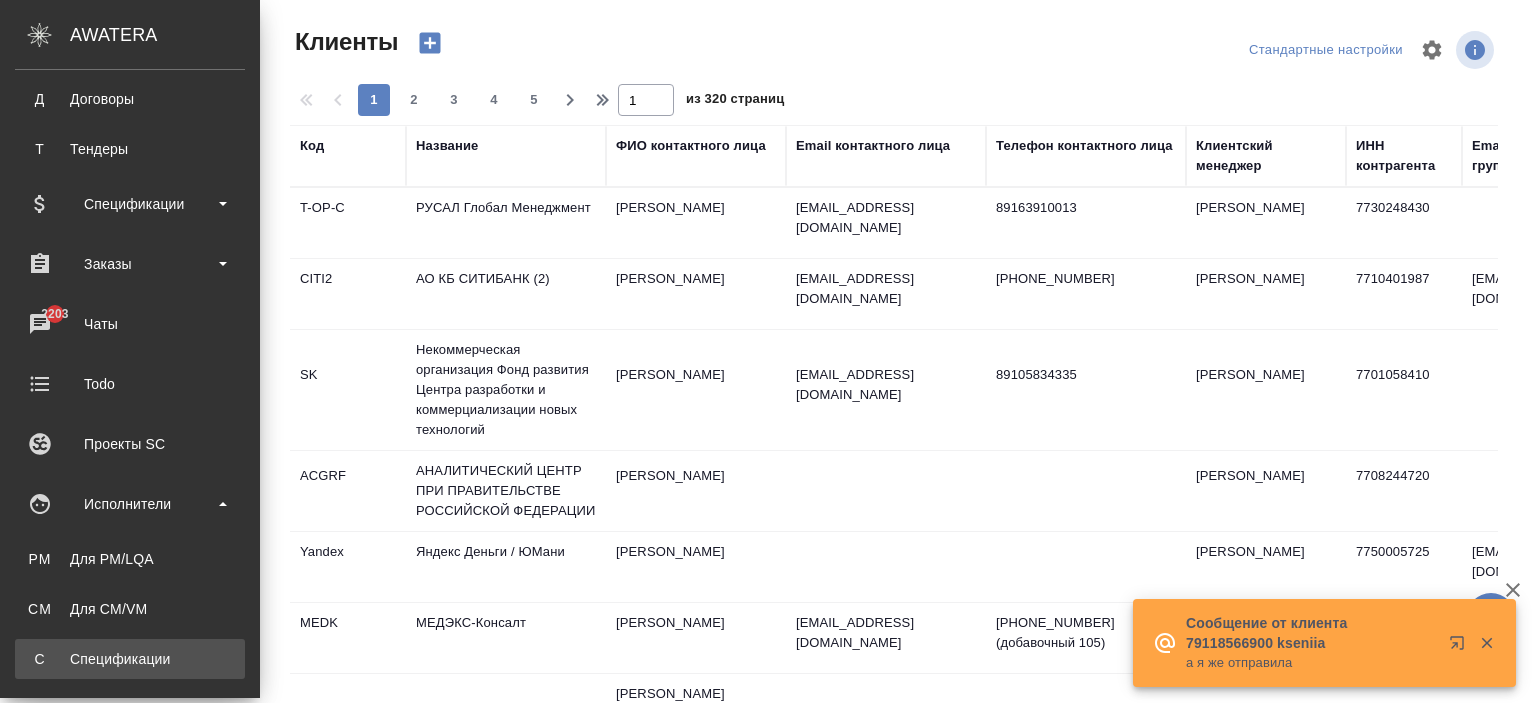 click on "Спецификации" at bounding box center (130, 659) 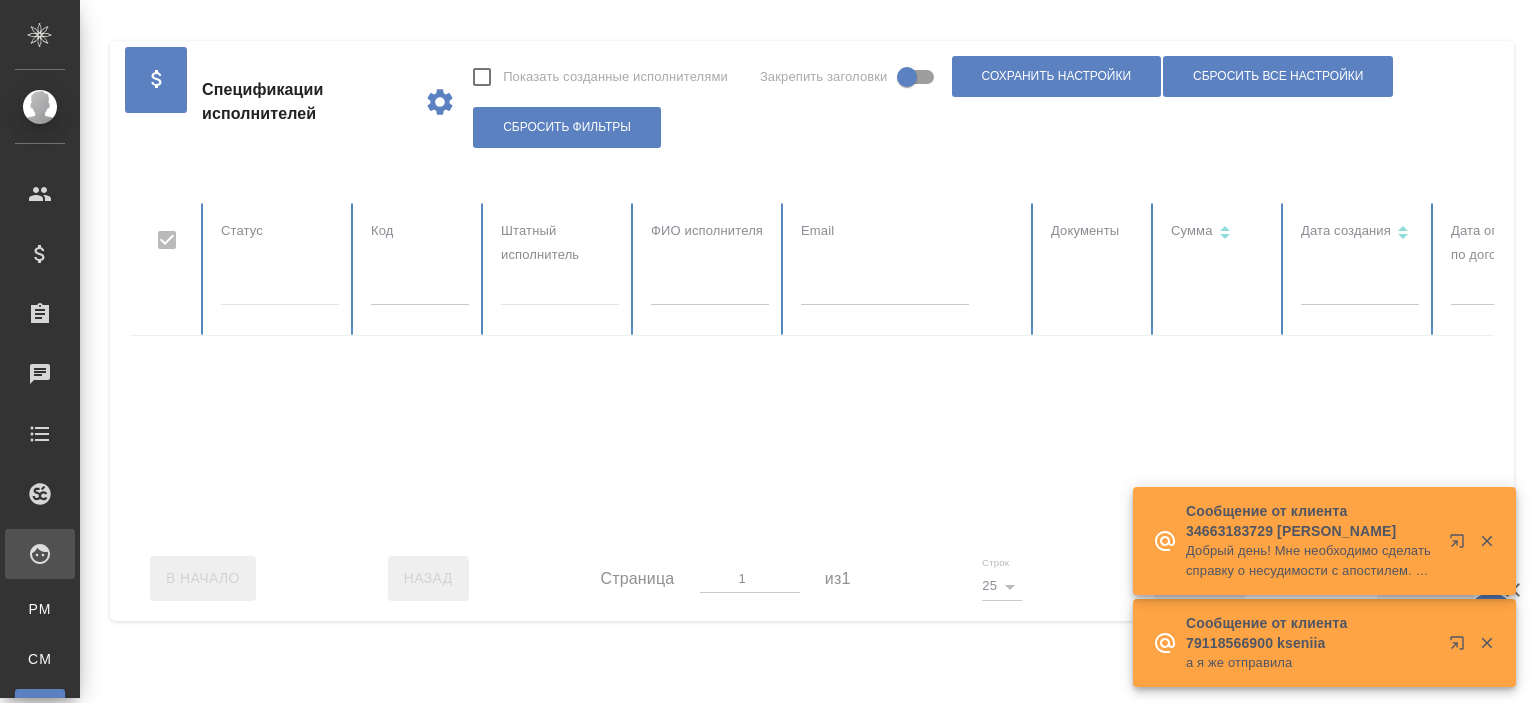 checkbox on "false" 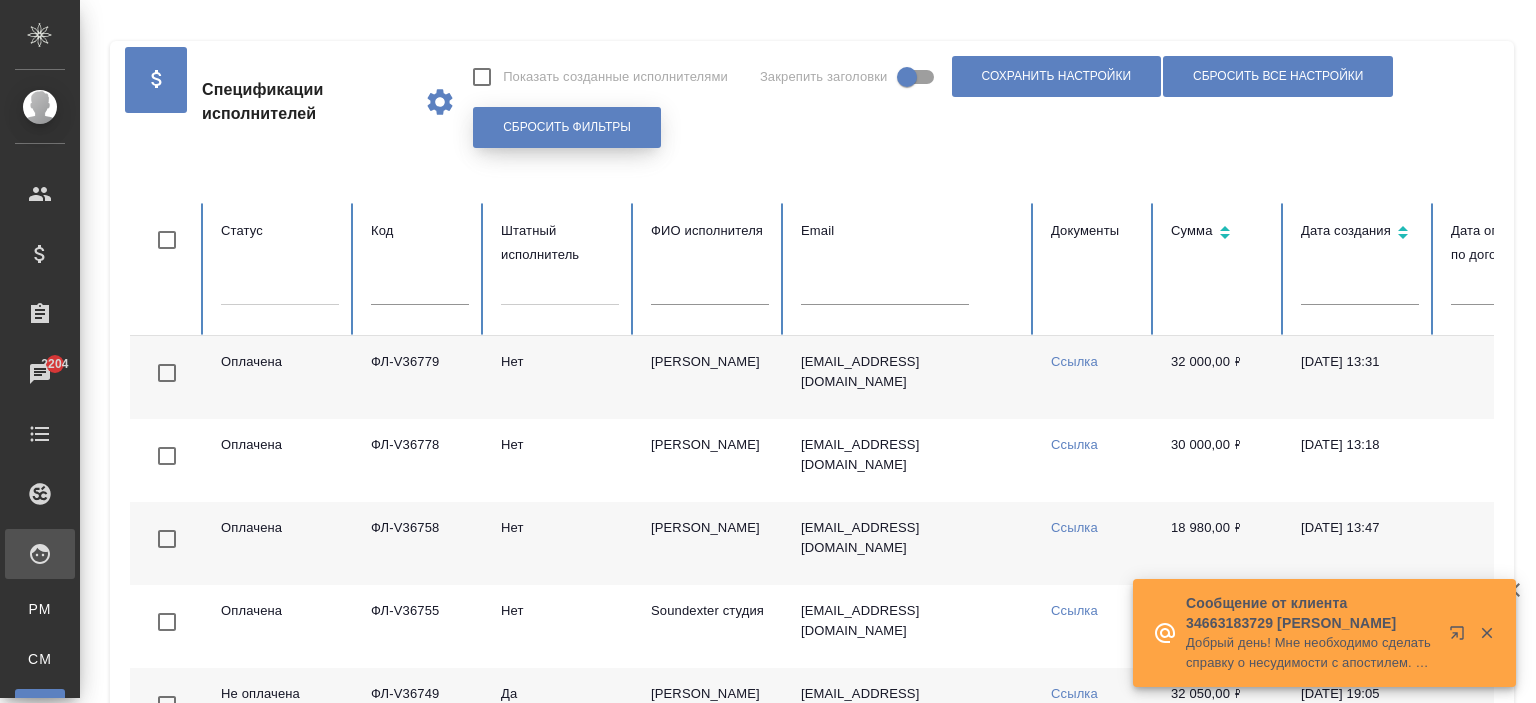 click on "Сбросить фильтры" at bounding box center [567, 127] 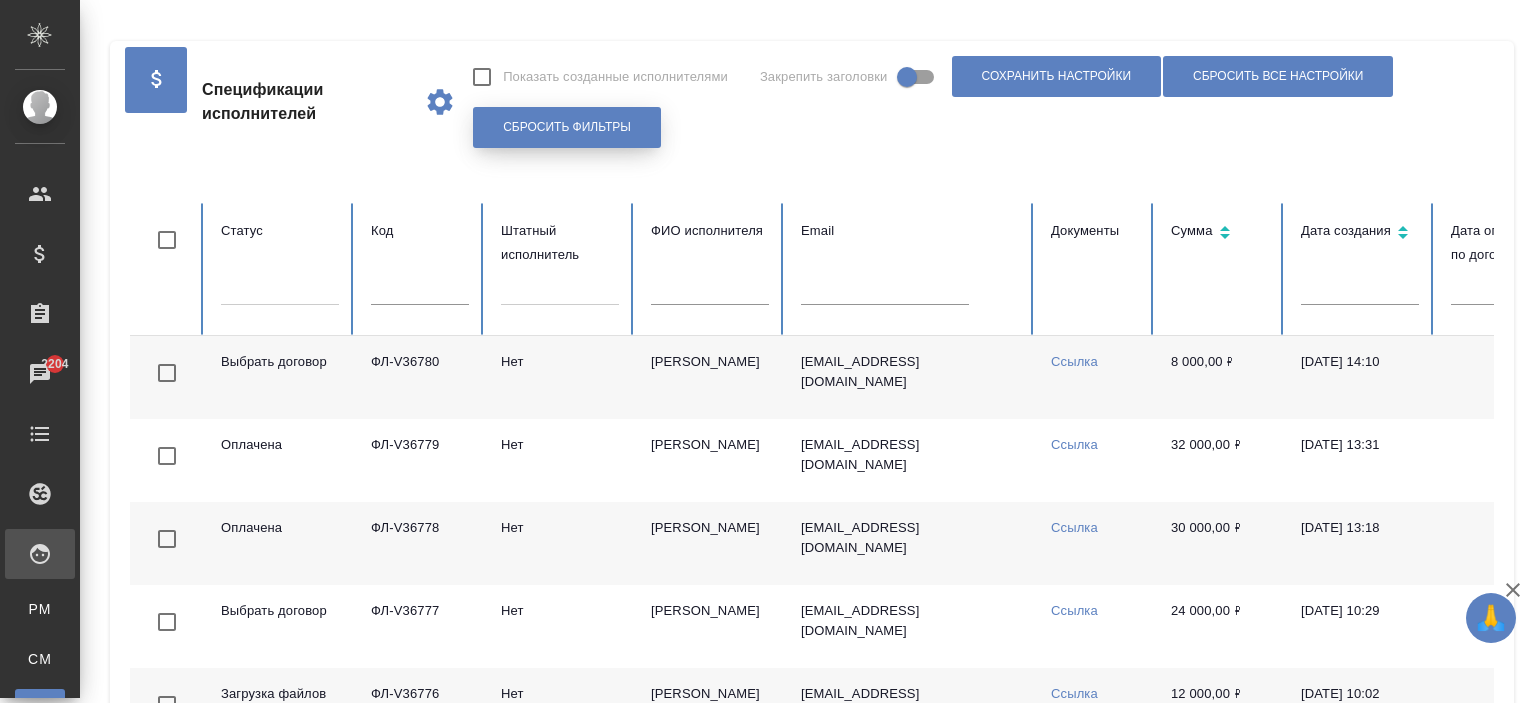 click on "Сбросить фильтры" at bounding box center [567, 127] 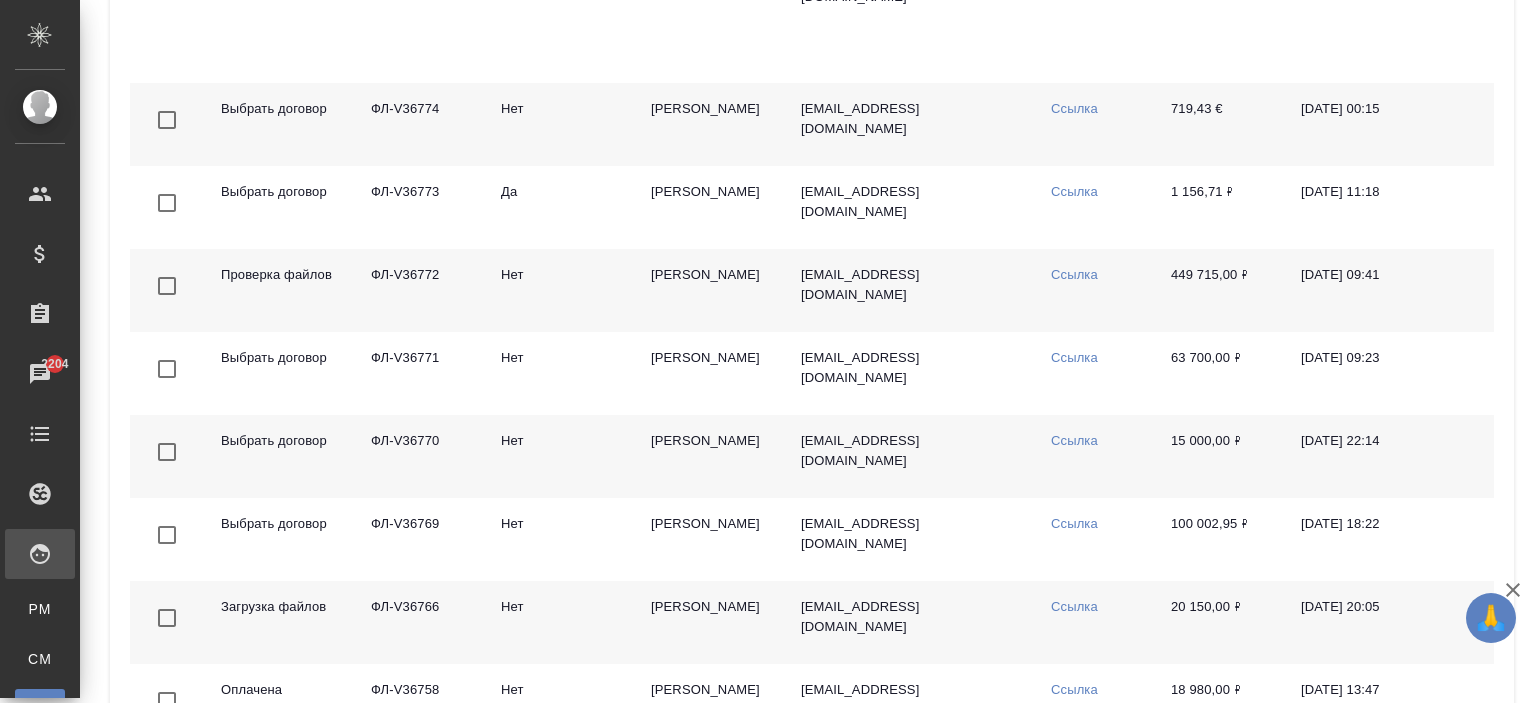 scroll, scrollTop: 1894, scrollLeft: 0, axis: vertical 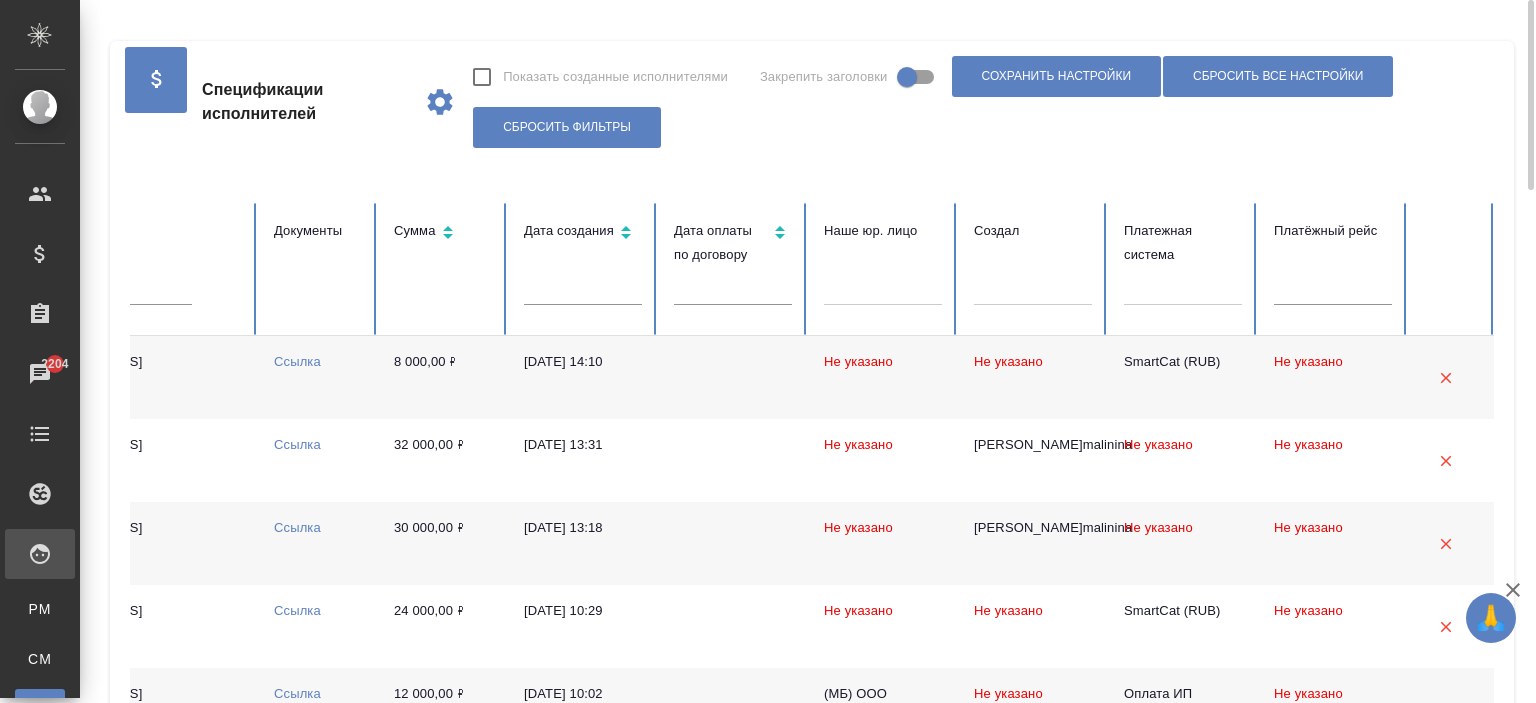 click at bounding box center [1183, 285] 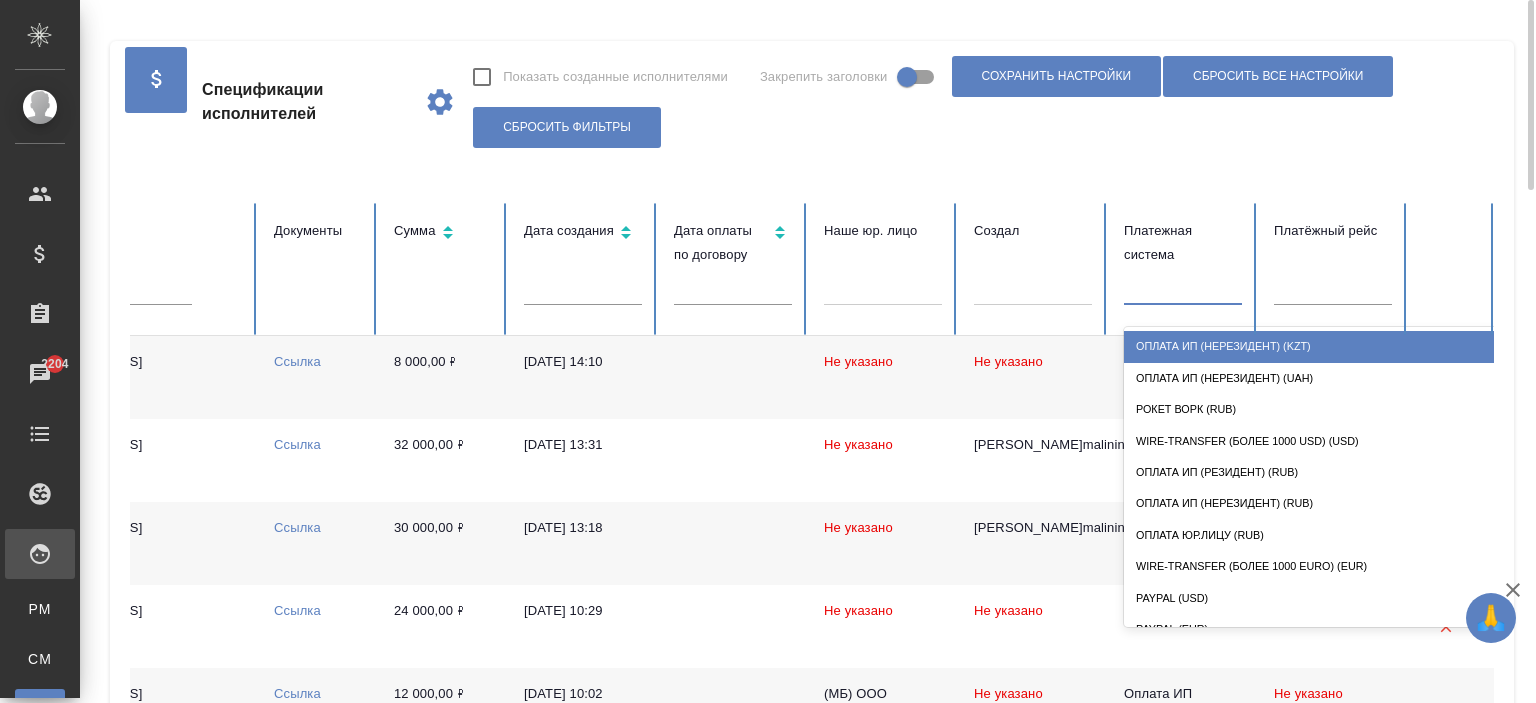 click on "Оплата ИП (нерезидент) (KZT)" at bounding box center [1324, 346] 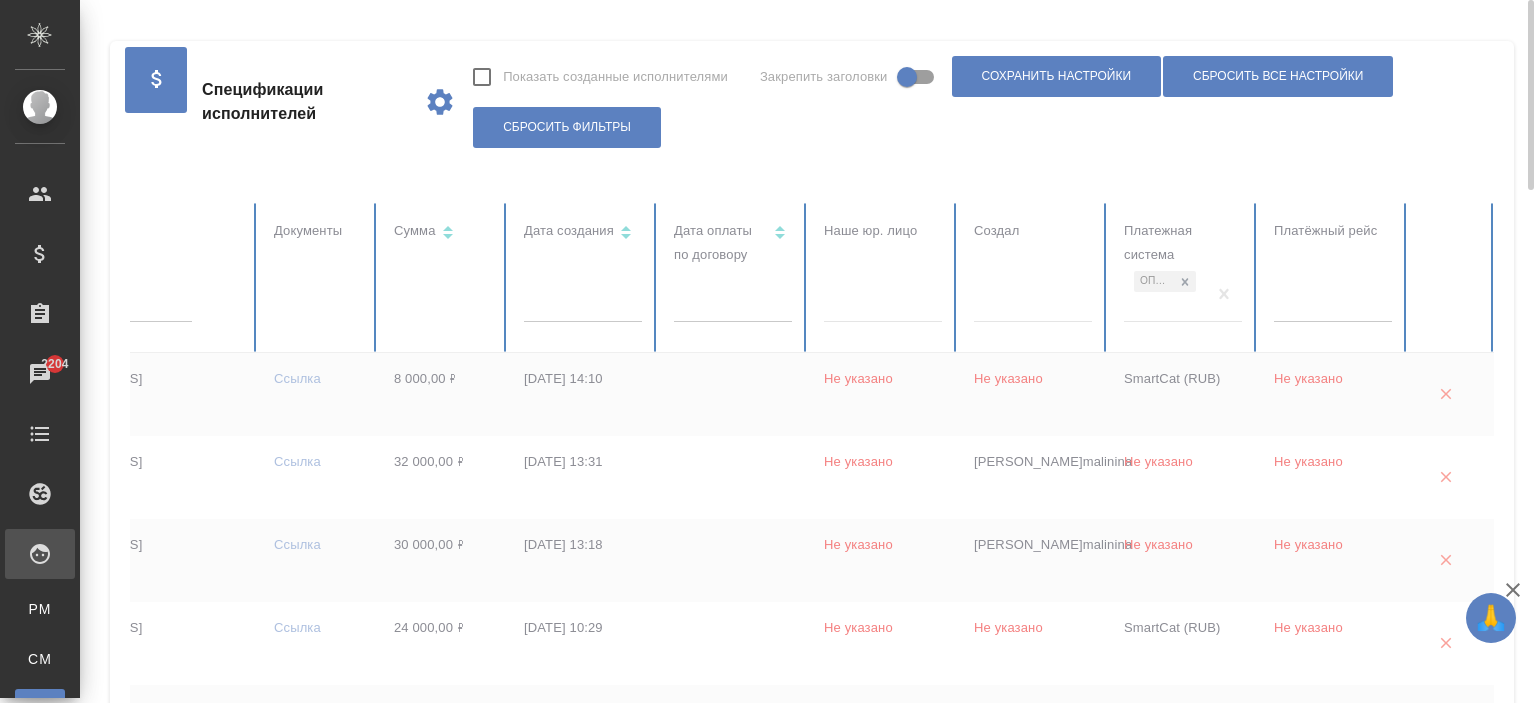 click at bounding box center [424, 1340] 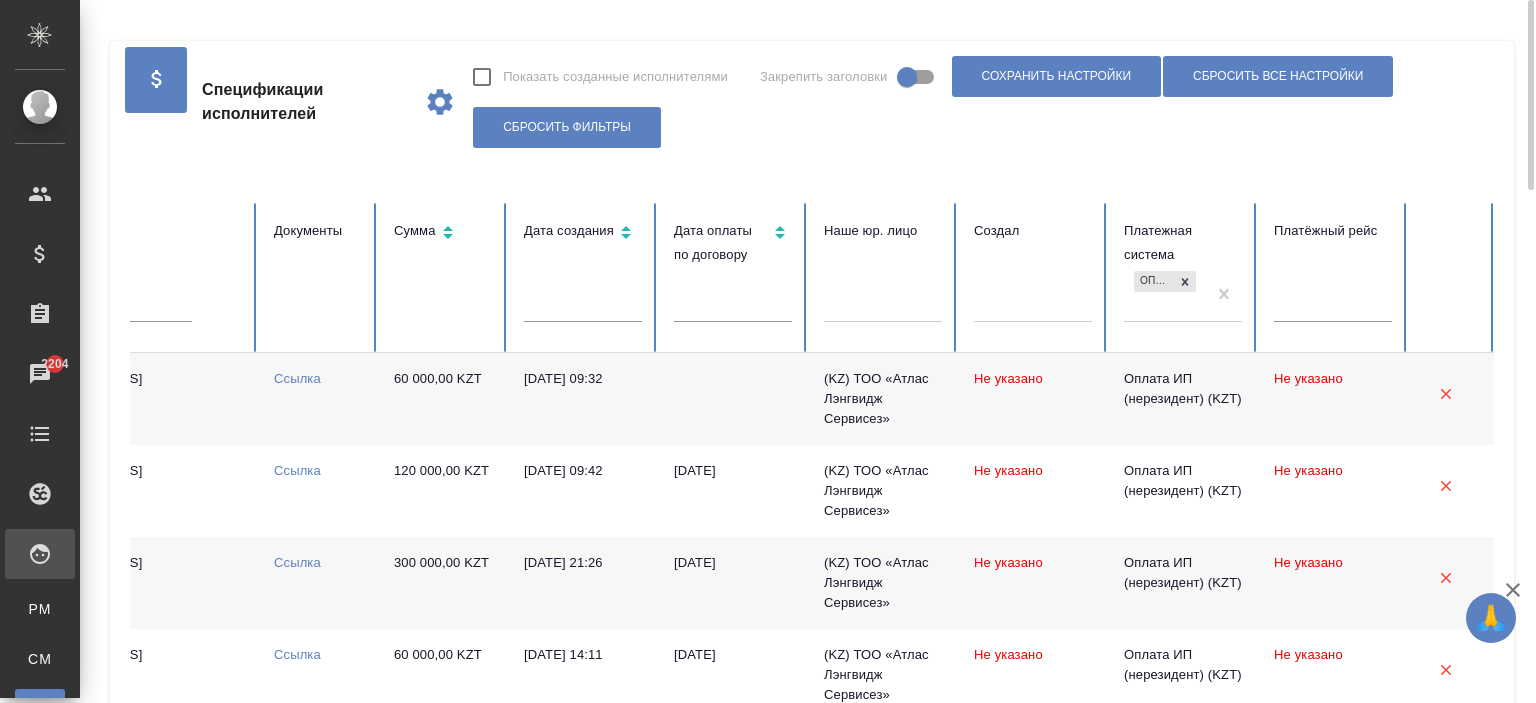 click on "Оплата ИП (нерезидент) (KZT)" at bounding box center [1165, 294] 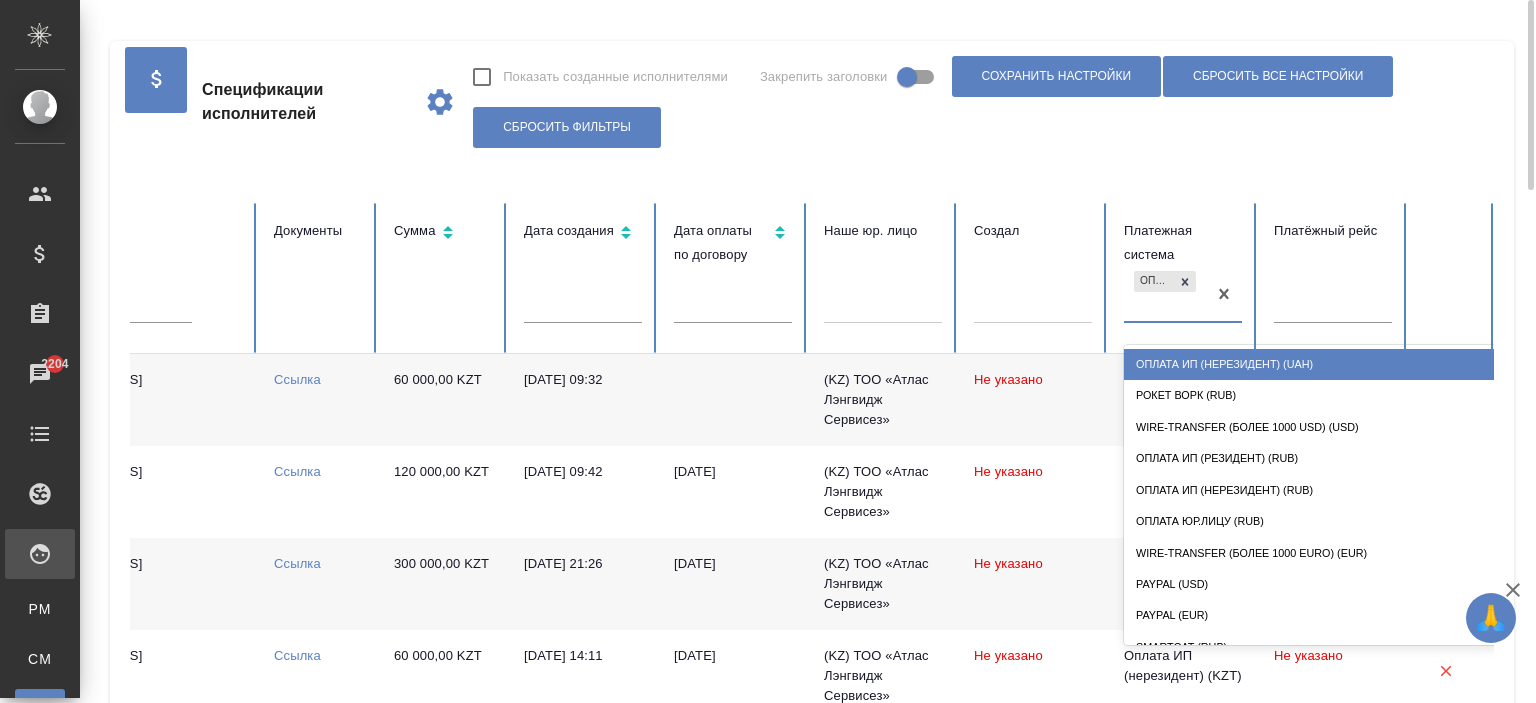 click on "Оплата ИП (нерезидент) (UAH)" at bounding box center [1324, 364] 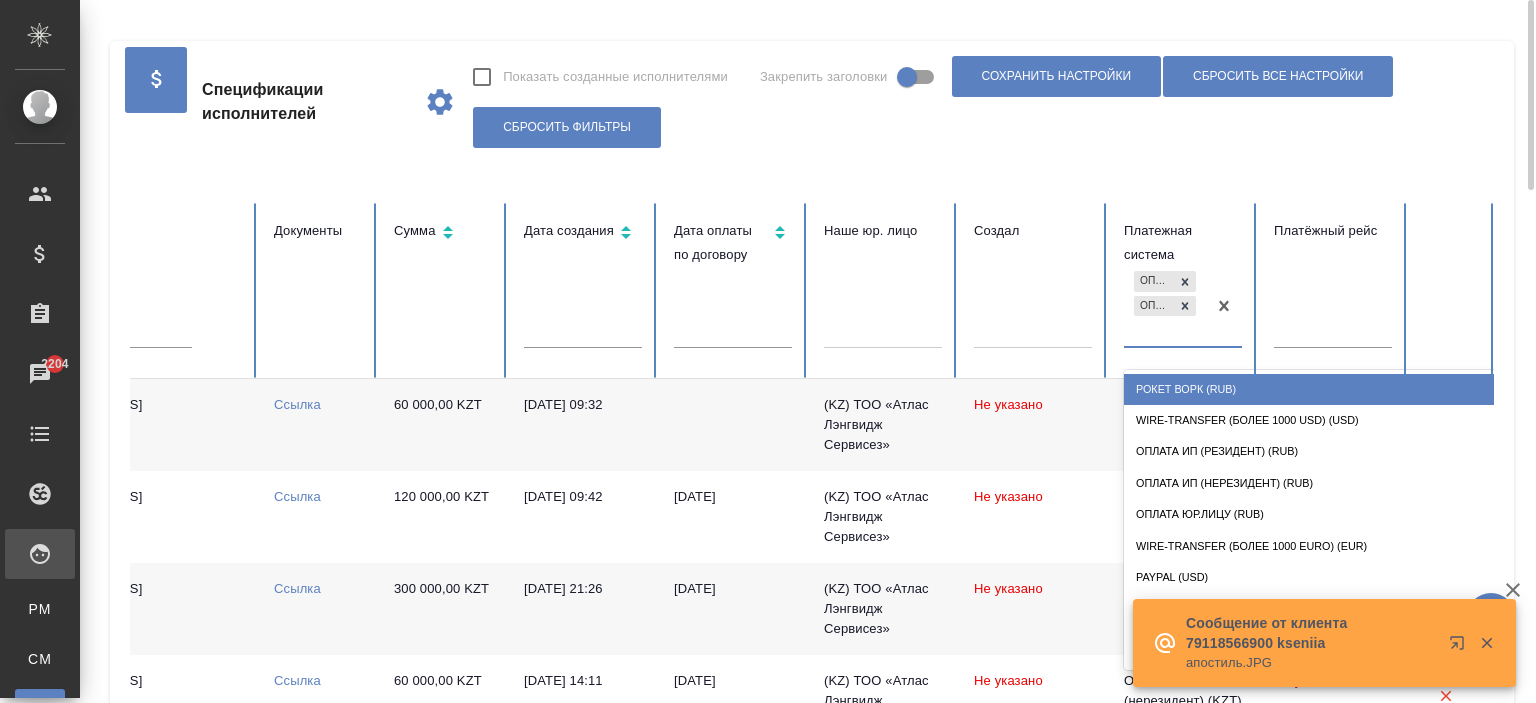 click on "Оплата ИП (нерезидент) (KZT) Оплата ИП (нерезидент) (UAH)" at bounding box center [1165, 306] 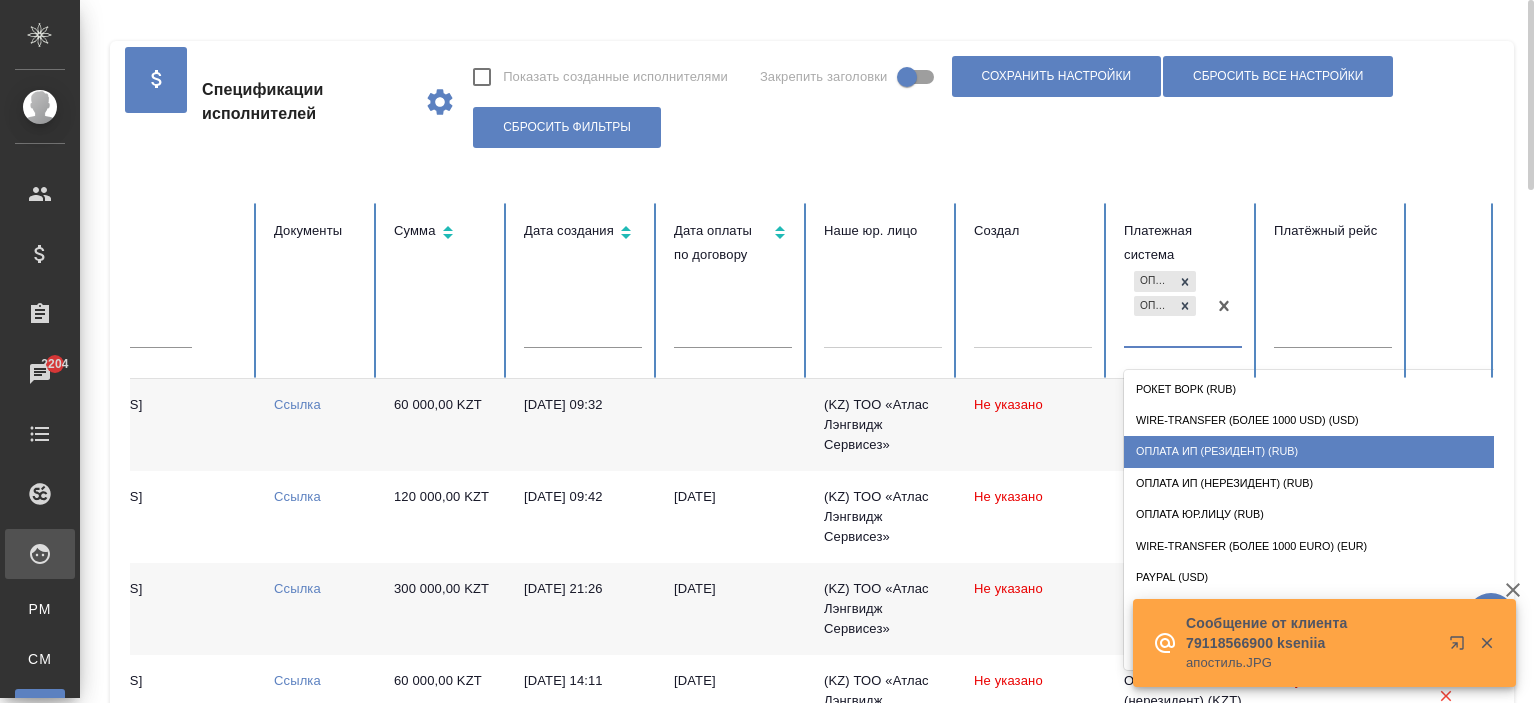 click on "Оплата ИП (резидент) (RUB)" at bounding box center [1324, 451] 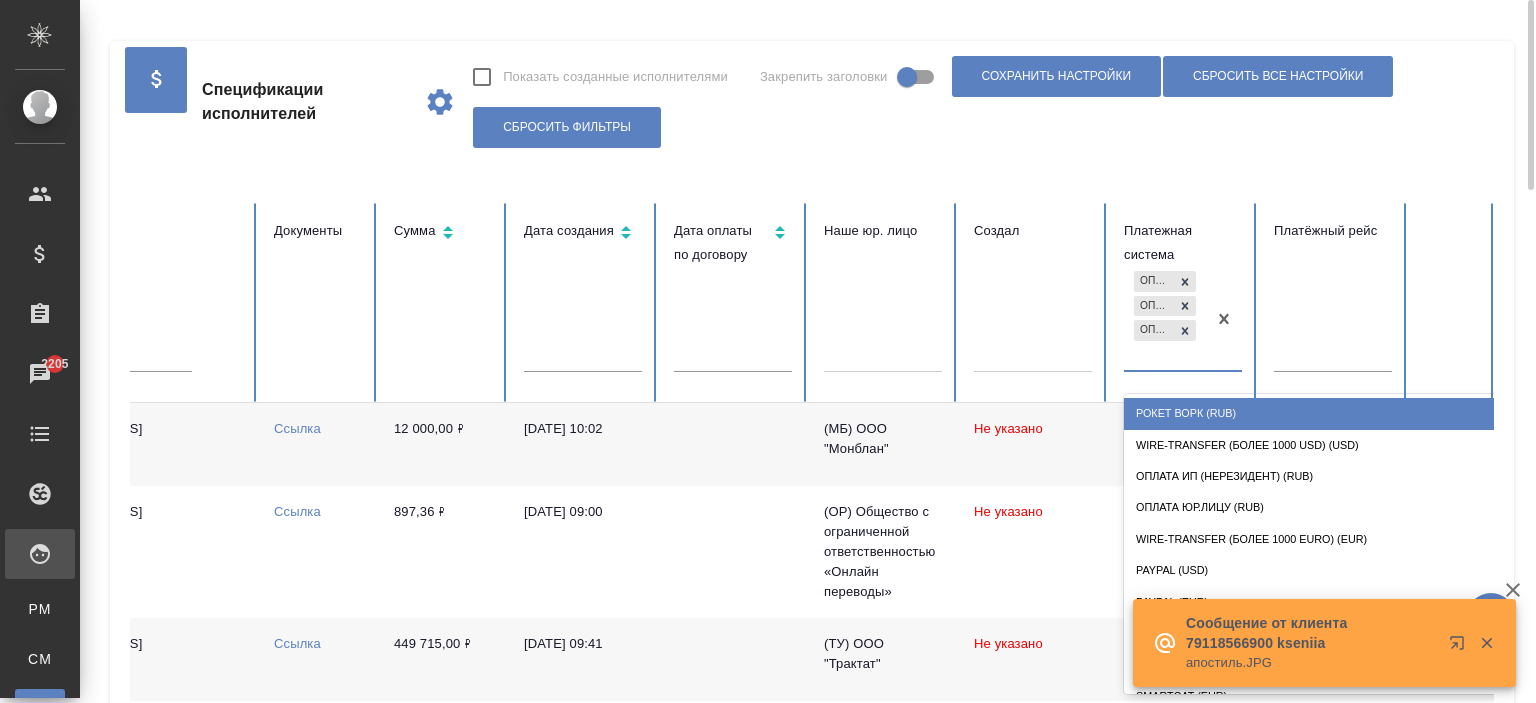 click on "Оплата ИП (нерезидент) (KZT) Оплата ИП (нерезидент) (UAH) Оплата ИП (резидент) (RUB)" at bounding box center (1165, 318) 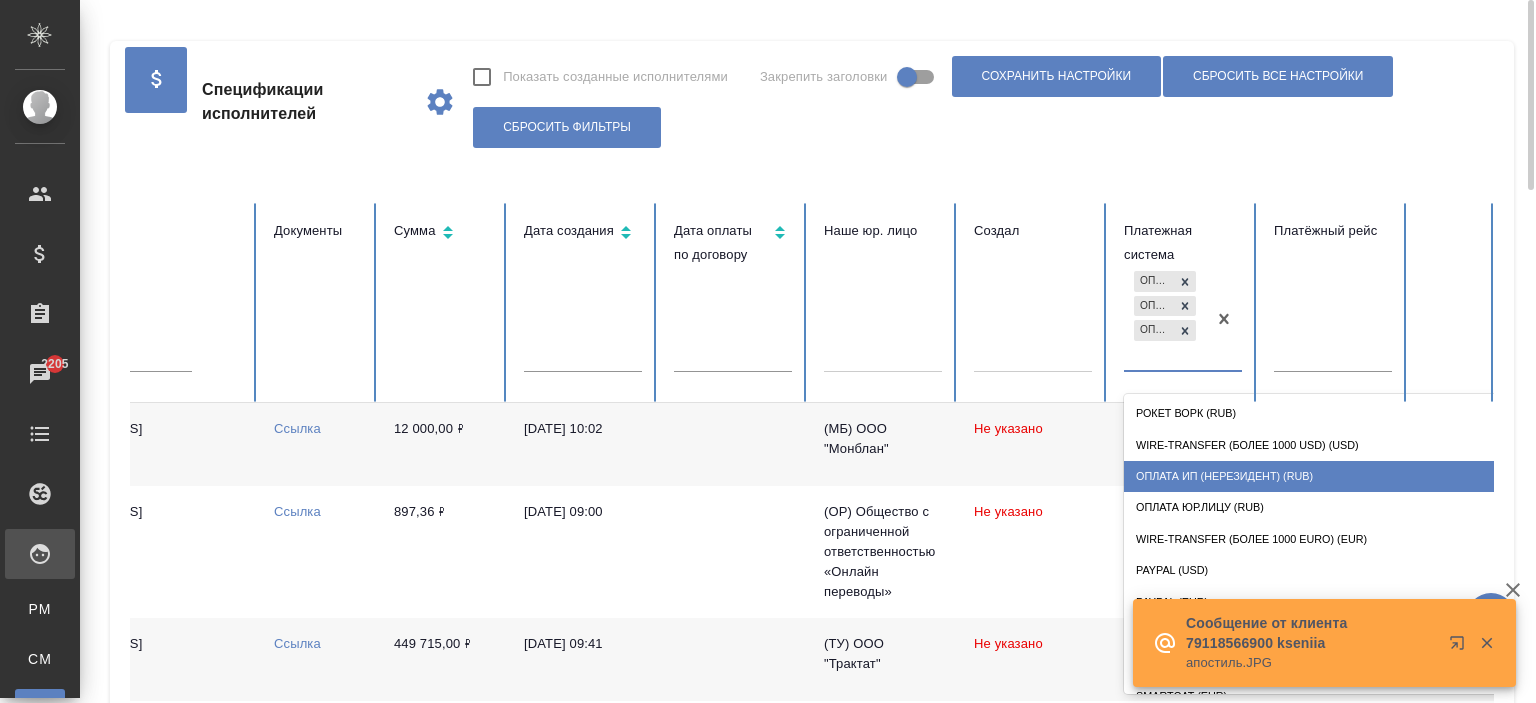 click on "Оплата ИП (нерезидент) (RUB)" at bounding box center (1324, 476) 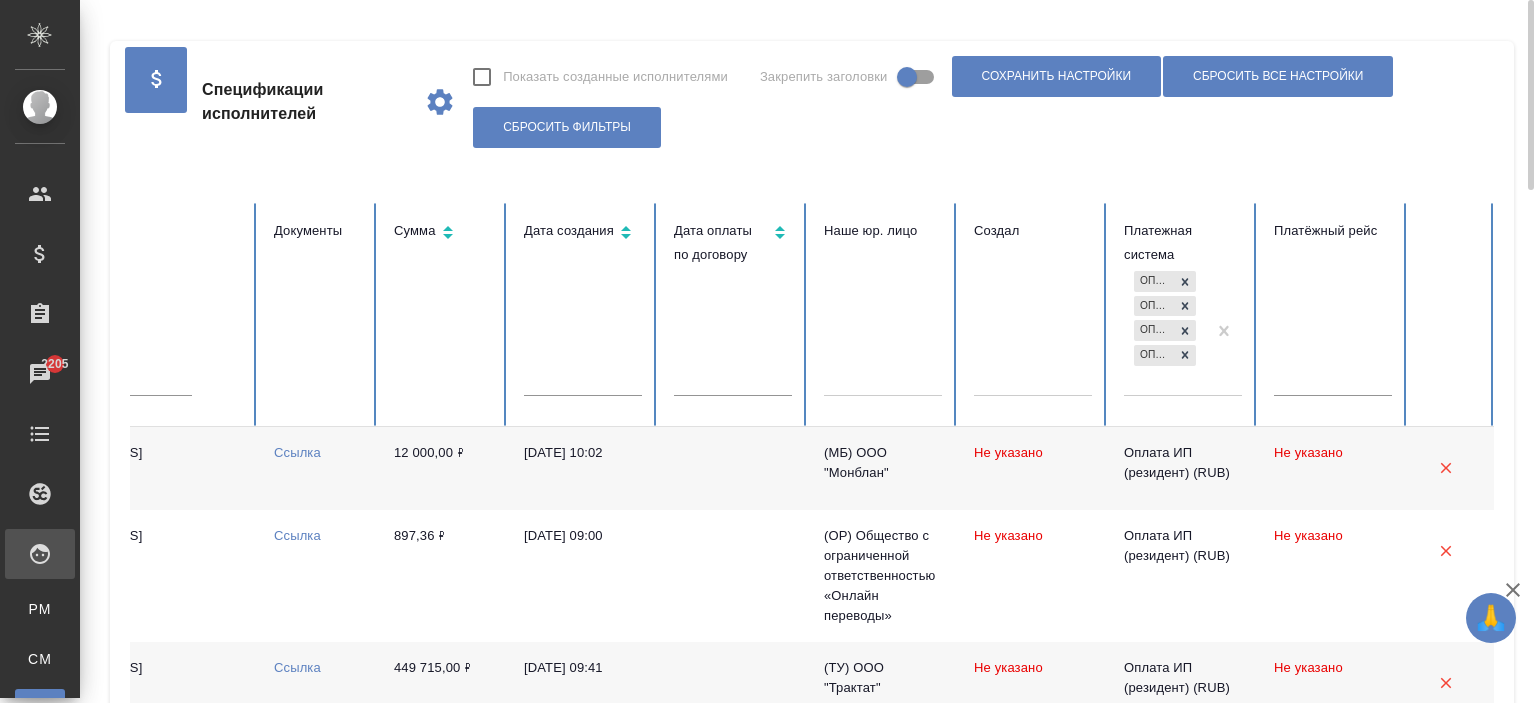 click on "Оплата ИП (нерезидент) (KZT) Оплата ИП (нерезидент) (UAH) Оплата ИП (резидент) (RUB) Оплата ИП (нерезидент) (RUB)" at bounding box center [1165, 330] 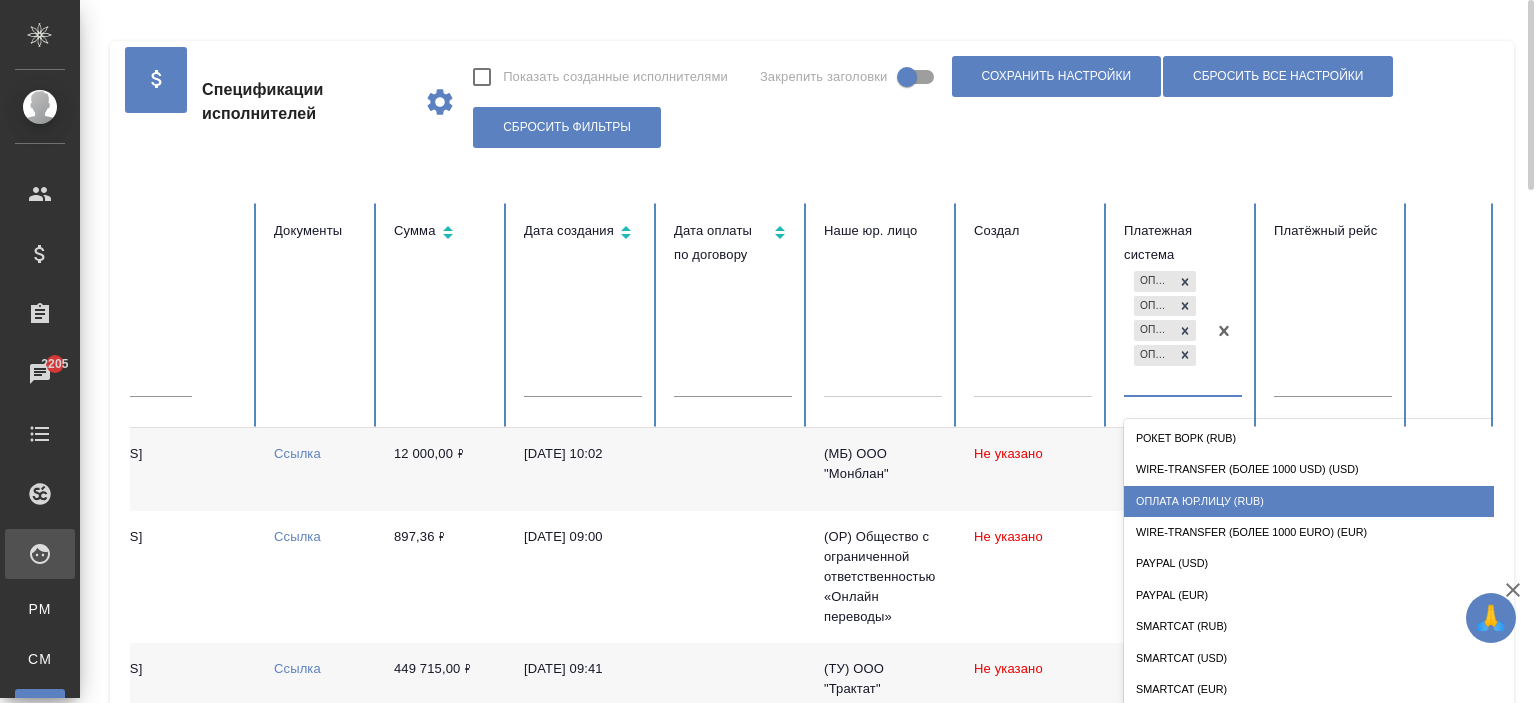 drag, startPoint x: 1220, startPoint y: 482, endPoint x: 1232, endPoint y: 499, distance: 20.808653 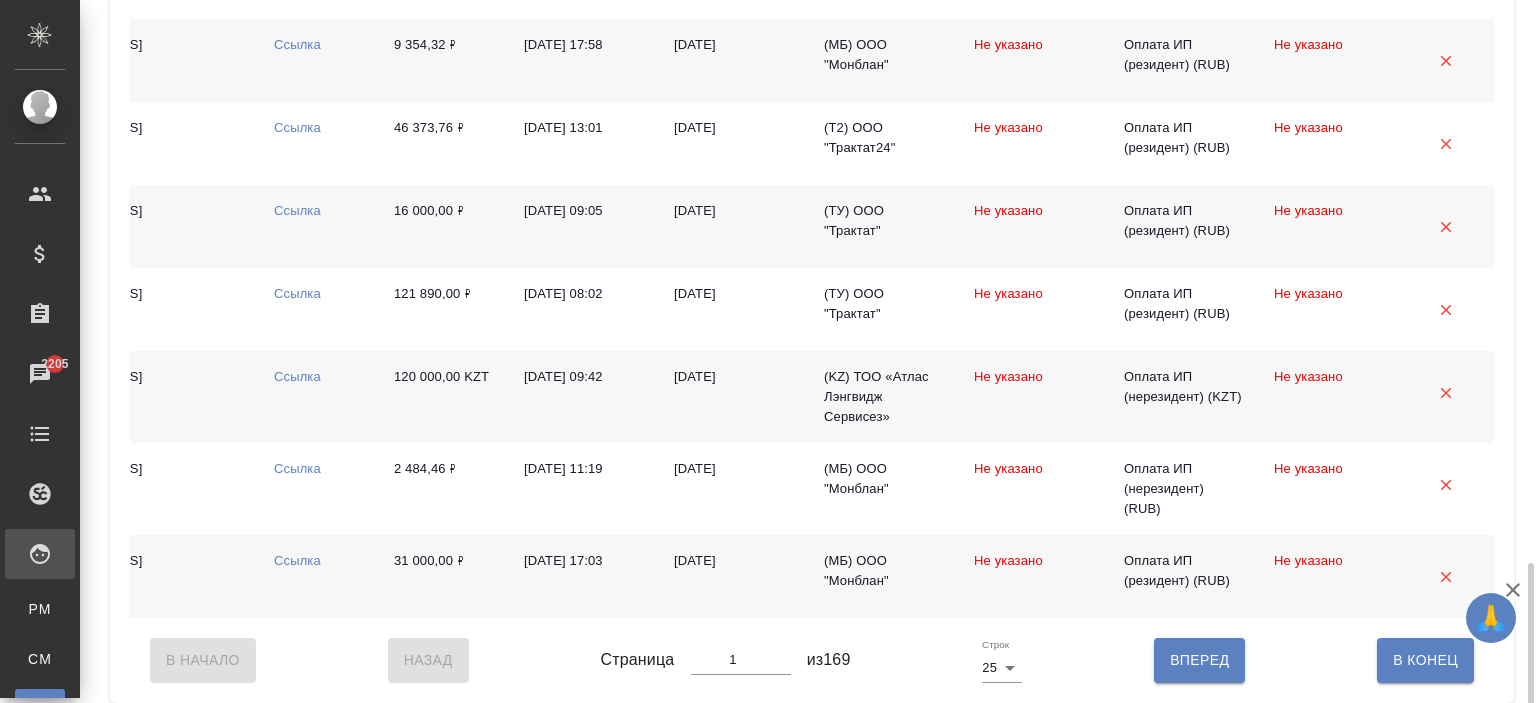 scroll, scrollTop: 2134, scrollLeft: 0, axis: vertical 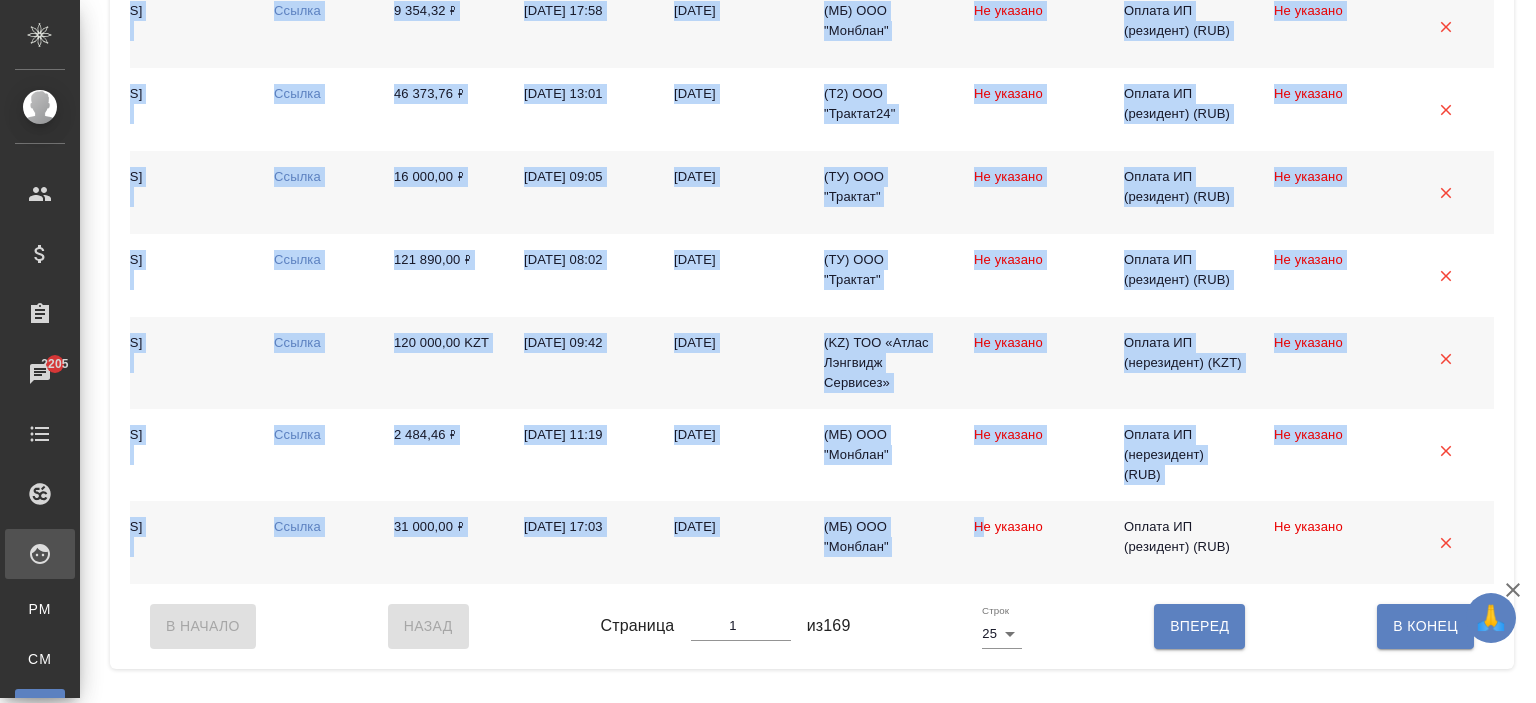 click on "Статус   Код Штатный исполнитель   ФИО исполнителя Email Документы Сумма Дата создания Дата оплаты по договору Наше юр. лицо   Создал   Платежная система Оплата ИП (нерезидент) (KZT) Оплата ИП (нерезидент) (UAH) Оплата ИП (резидент) (RUB) Оплата ИП (нерезидент) (RUB) Оплата Юр.лицу (RUB) Платёжный рейс Загрузка файлов ФЛ-V36776 Нет Белоусова  Вероника niki01@list.ru Ссылка 12 000,00 ₽ 21.07.2025, 10:02 (МБ) ООО "Монблан" Не указано Оплата ИП (резидент) (RUB) Не указано Загрузка файлов ФЛ-V36775 Нет Деньгин Виталий Владимирович vdengin@mail.ru Ссылка 897,36 ₽ 21.07.2025, 09:00 Не указано Оплата ИП (резидент) (RUB) ФЛ-V36772 Нет" at bounding box center (812, -674) 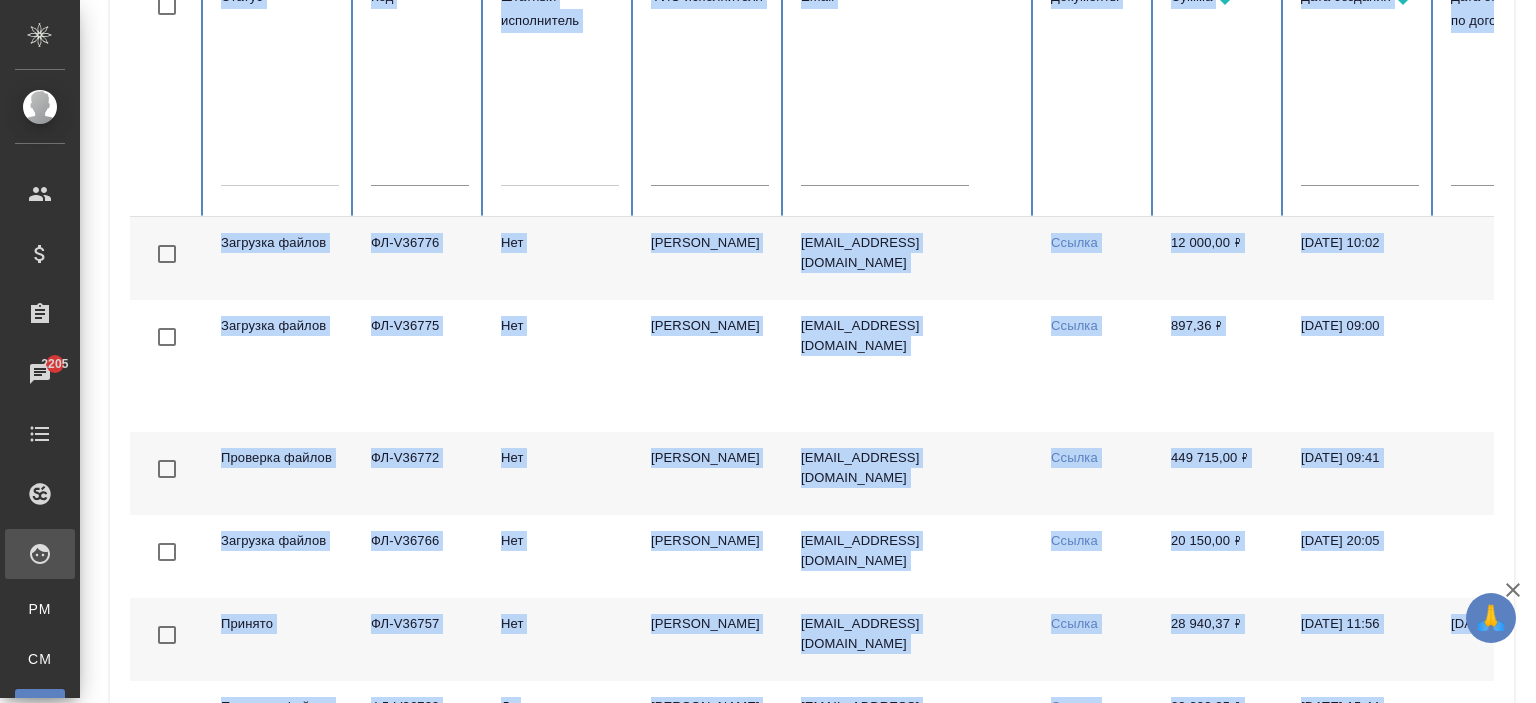 scroll, scrollTop: 0, scrollLeft: 0, axis: both 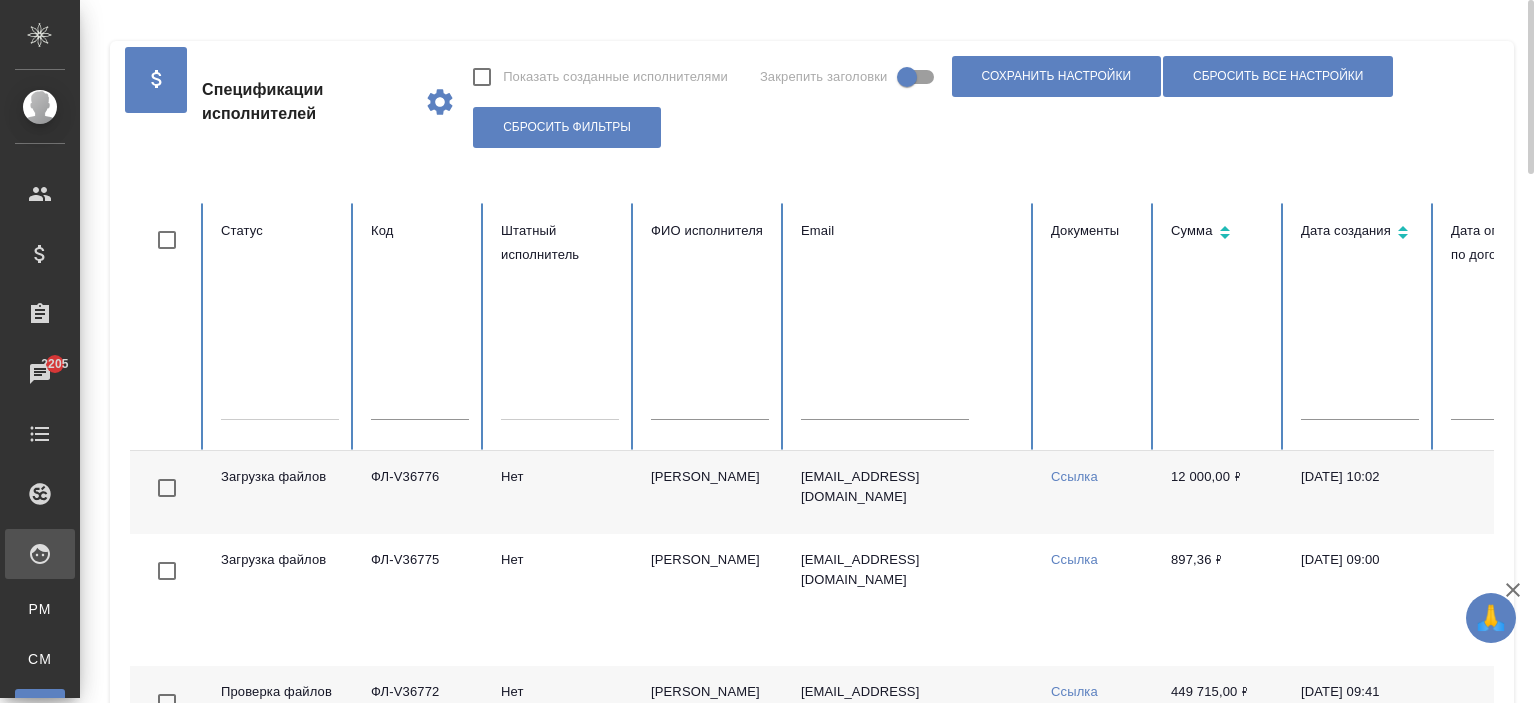 click at bounding box center (280, 400) 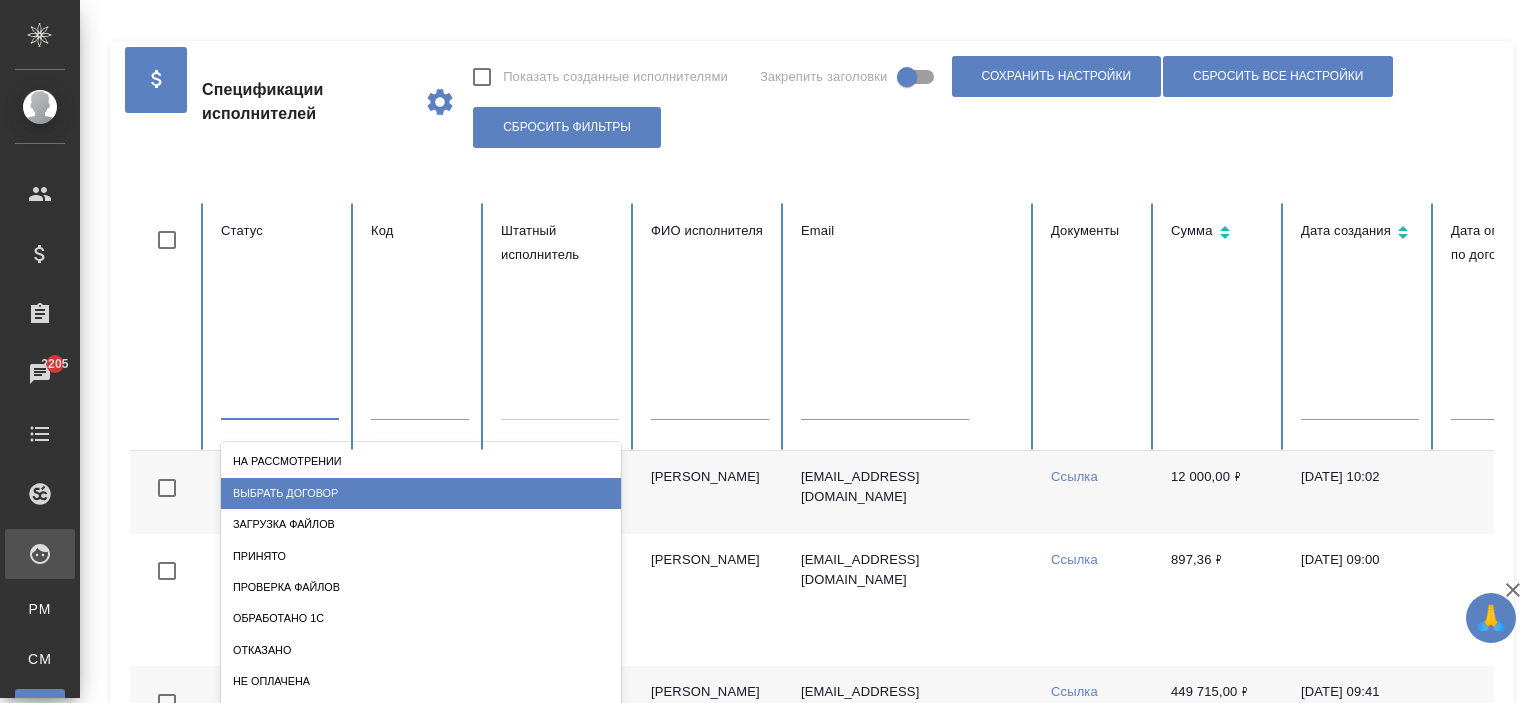 click on "Выбрать договор" at bounding box center (421, 493) 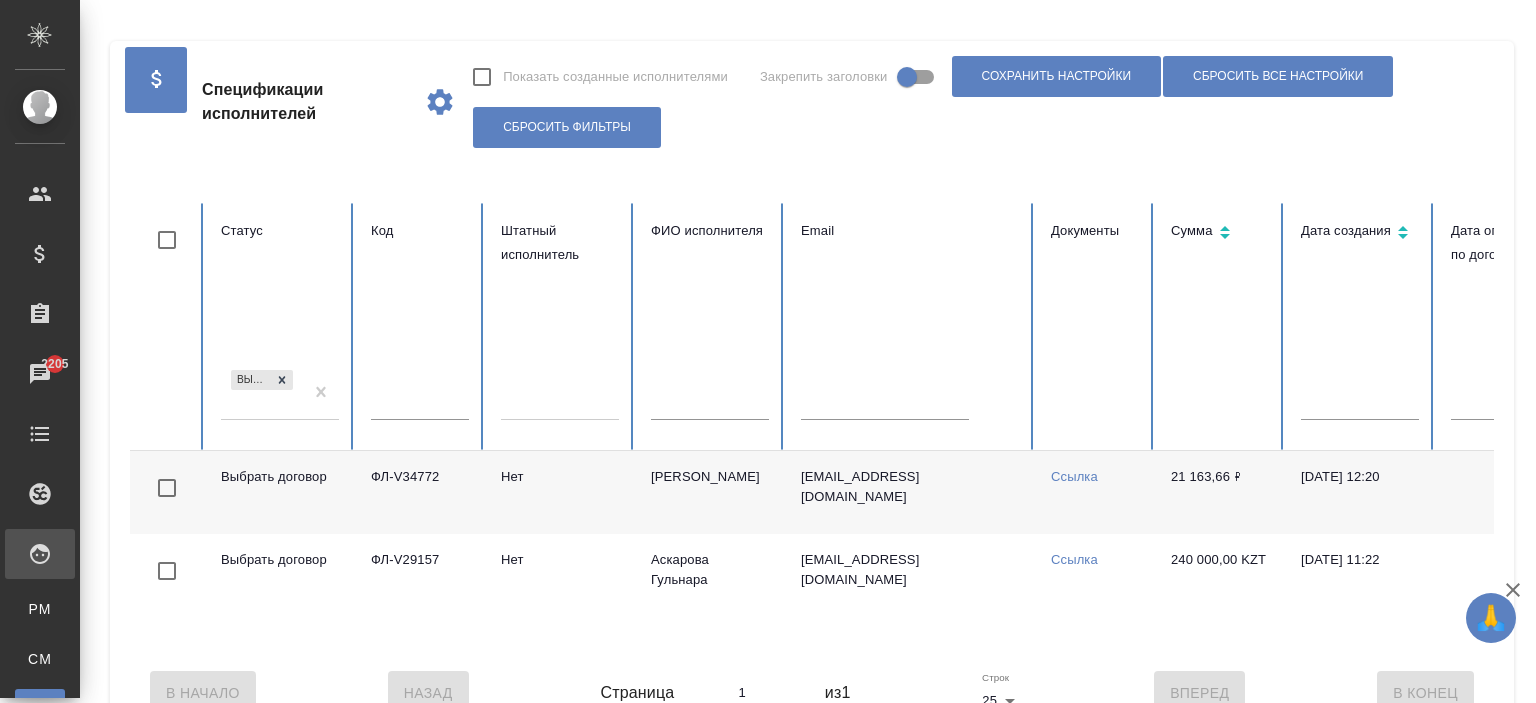 click on "Выбрать договор" at bounding box center (280, 400) 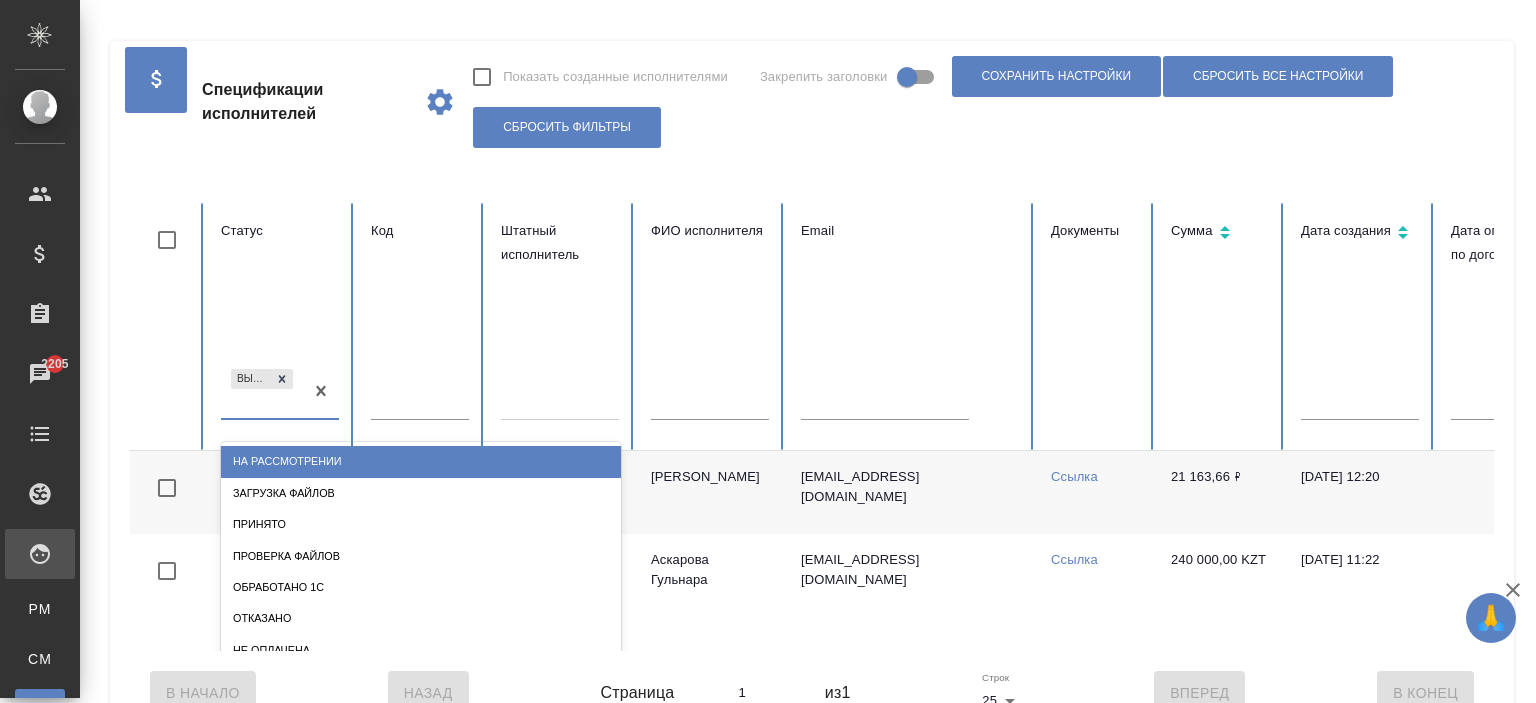 scroll, scrollTop: 37, scrollLeft: 0, axis: vertical 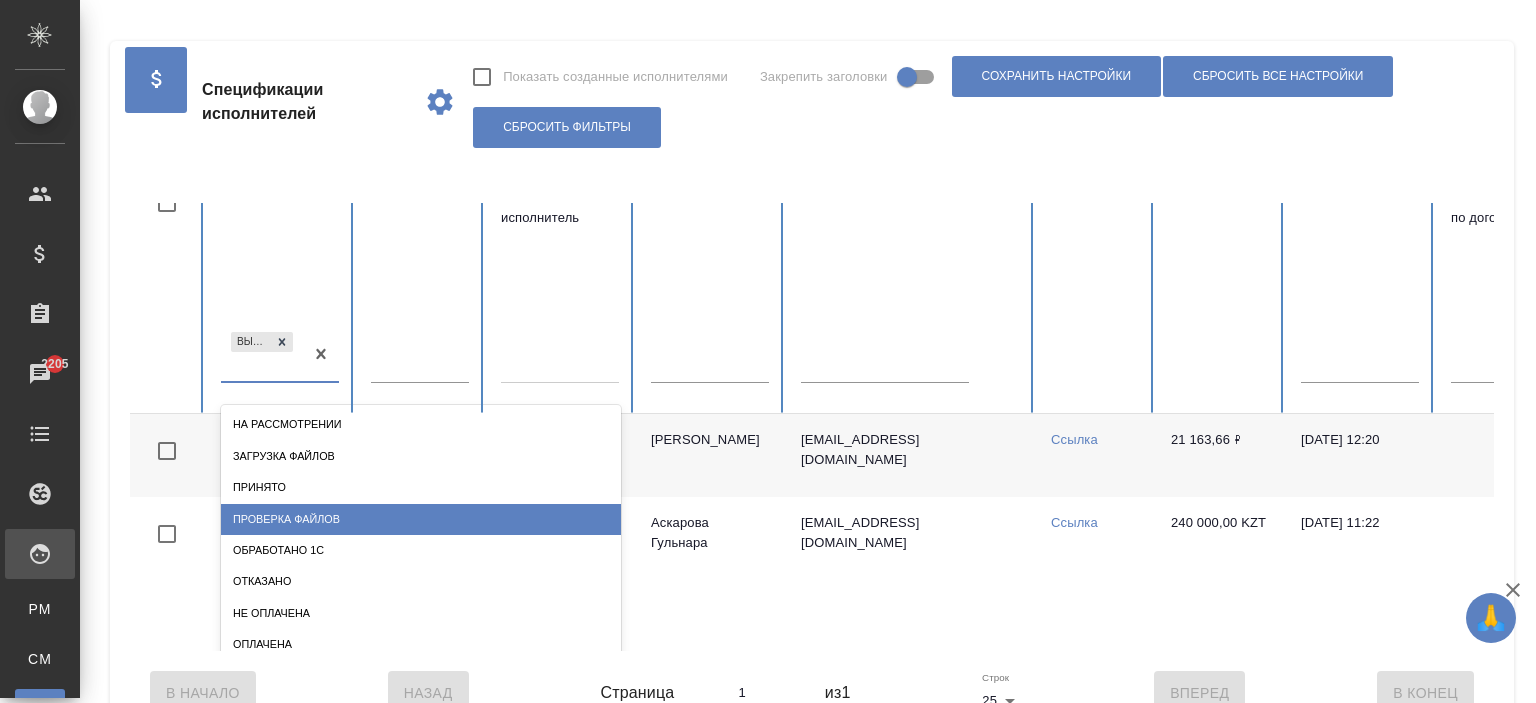 click on "Проверка файлов" at bounding box center (421, 519) 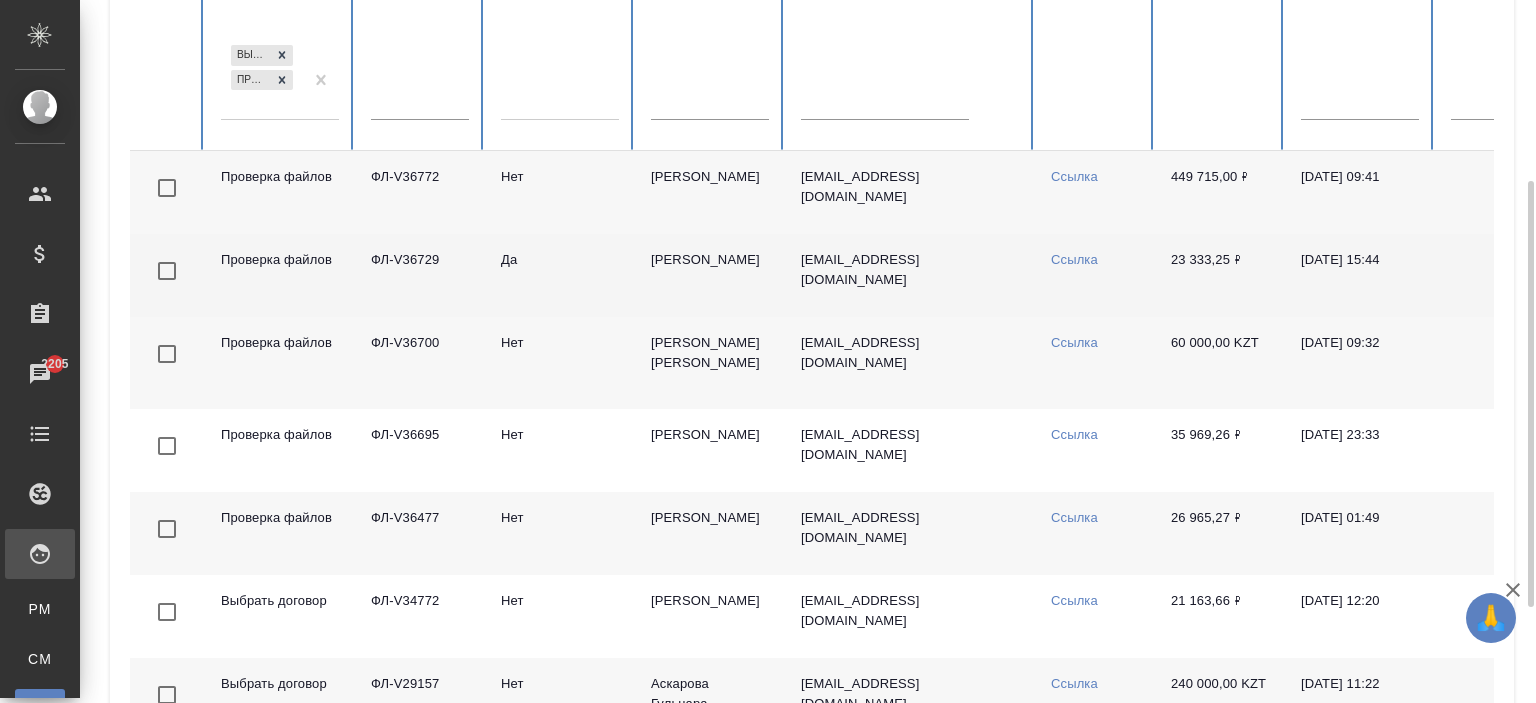 scroll, scrollTop: 457, scrollLeft: 0, axis: vertical 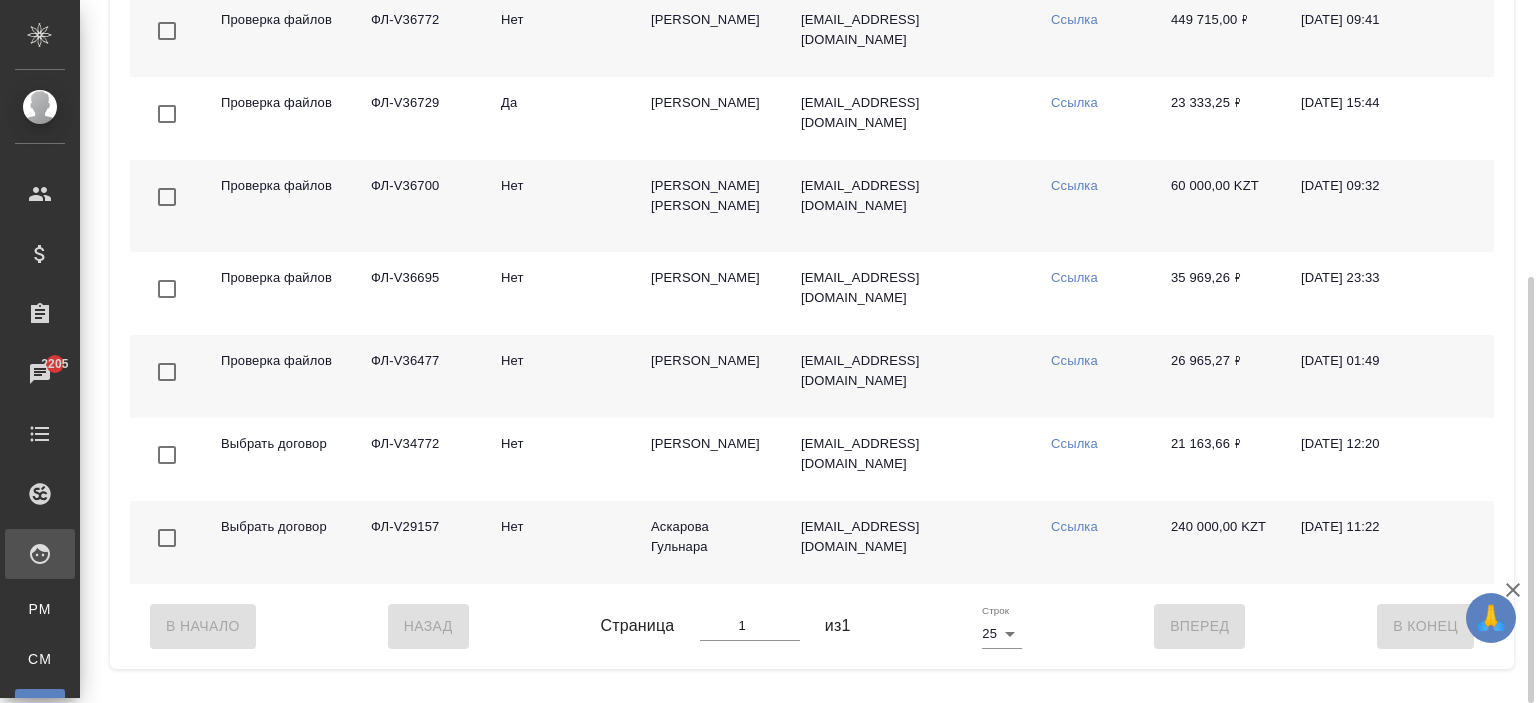 click on "he.xing@yandex.ru" at bounding box center [910, 35] 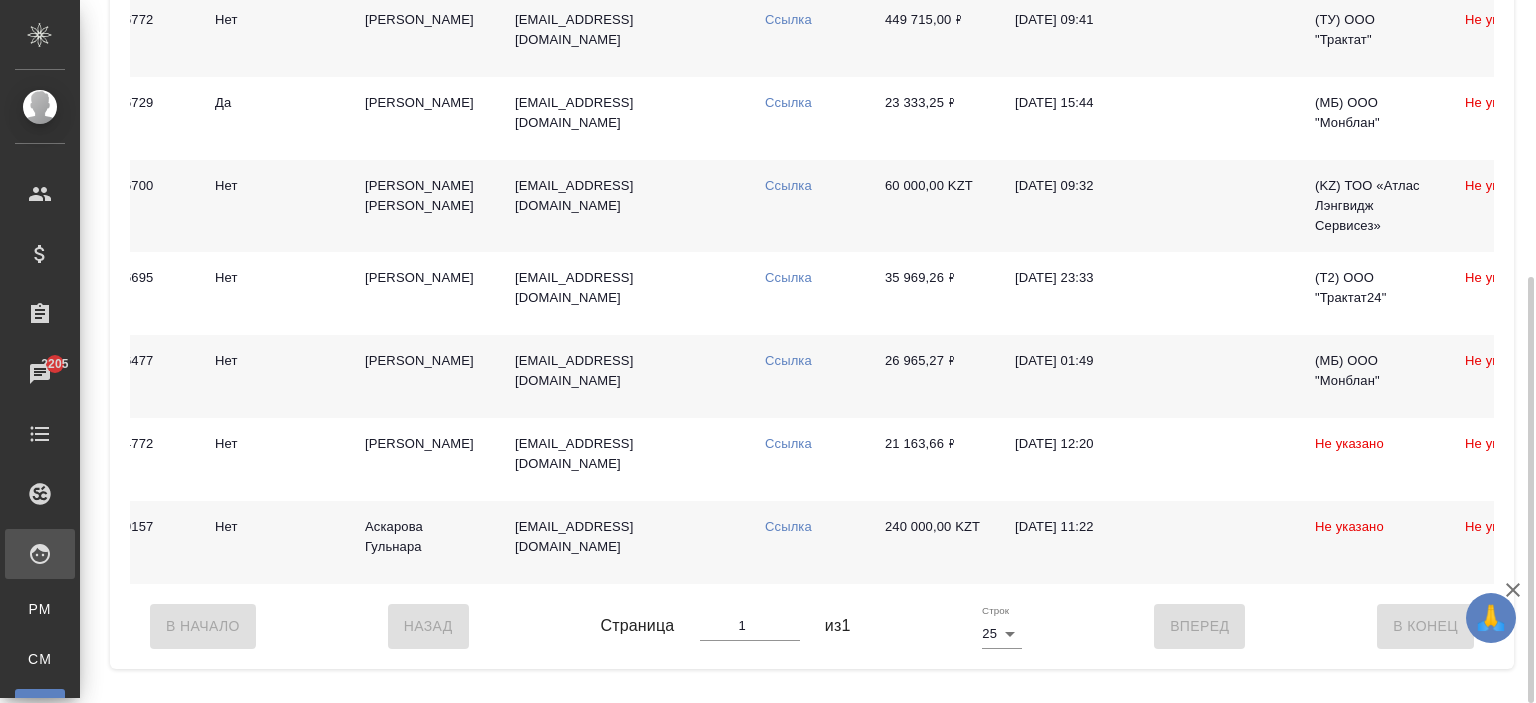 scroll, scrollTop: 0, scrollLeft: 310, axis: horizontal 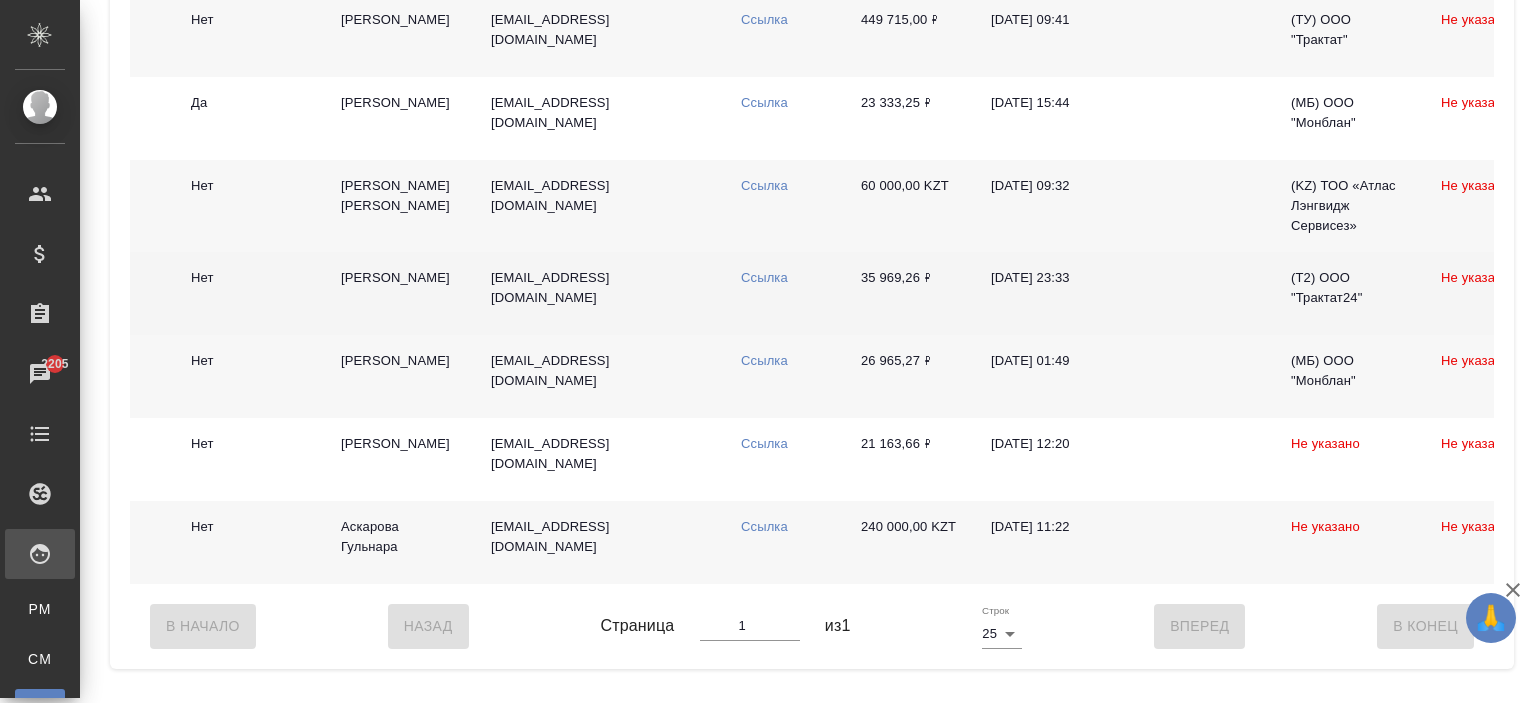 click on "Миклина Екатерина Андреевна" at bounding box center (400, 293) 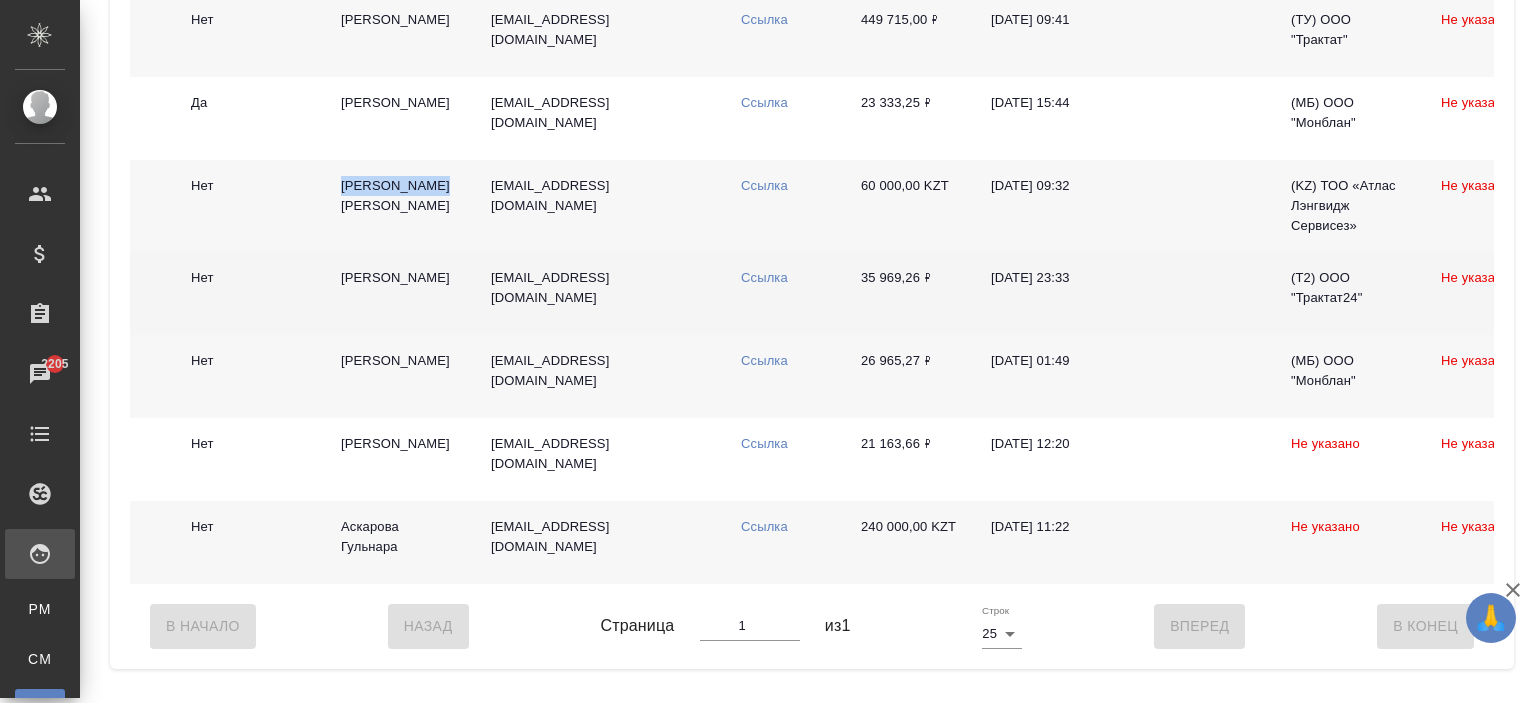 click on "Байдилдинова Асем" at bounding box center (400, 206) 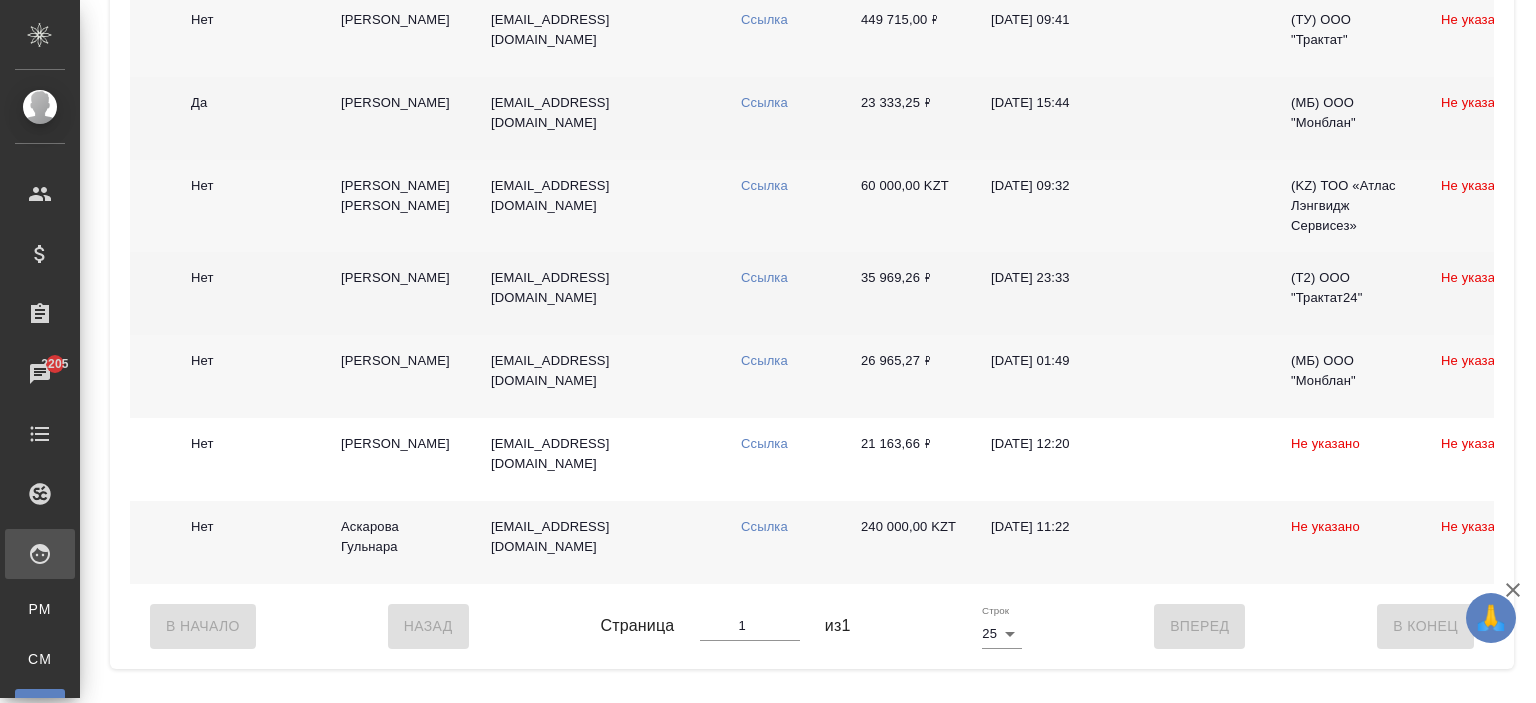 click on "Ефремова Ирина" at bounding box center (400, 118) 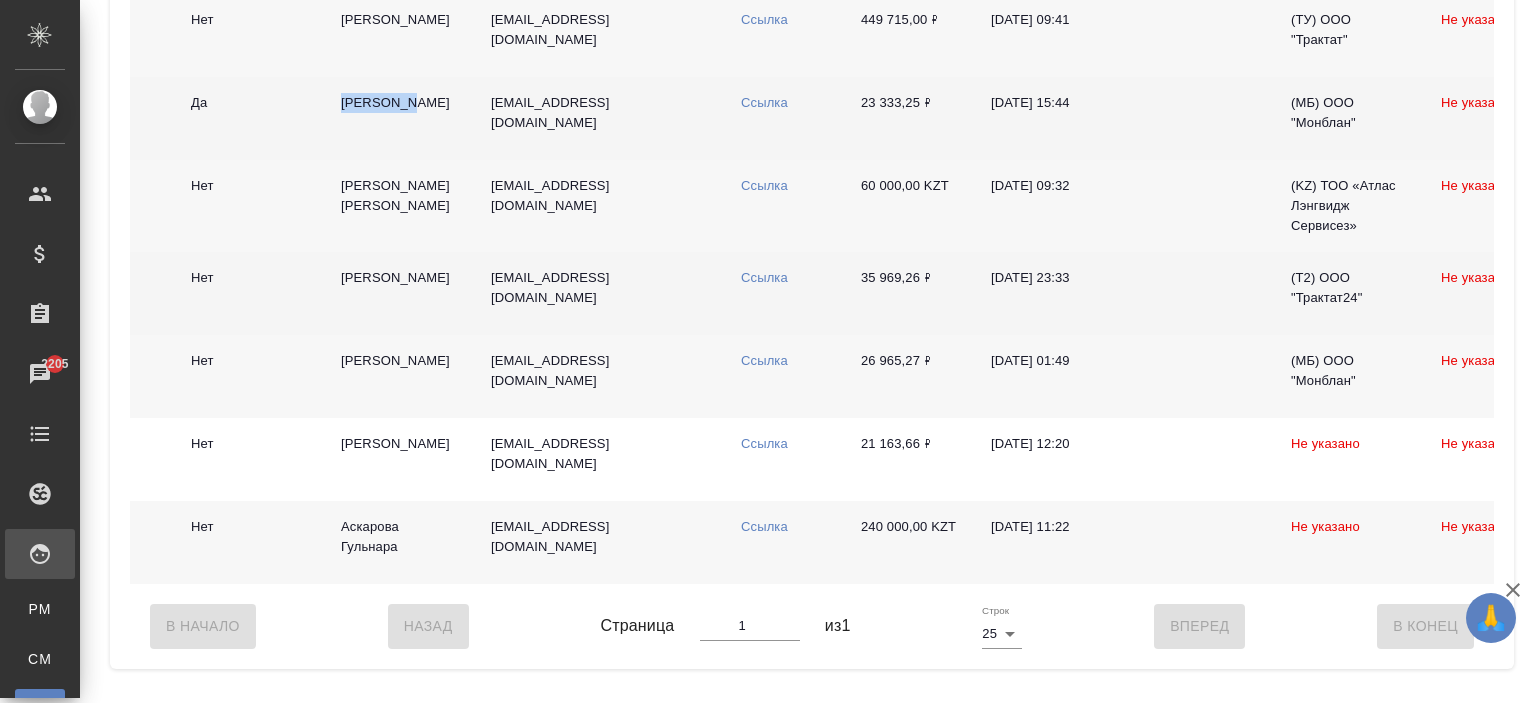 click on "Ефремова Ирина" at bounding box center [400, 118] 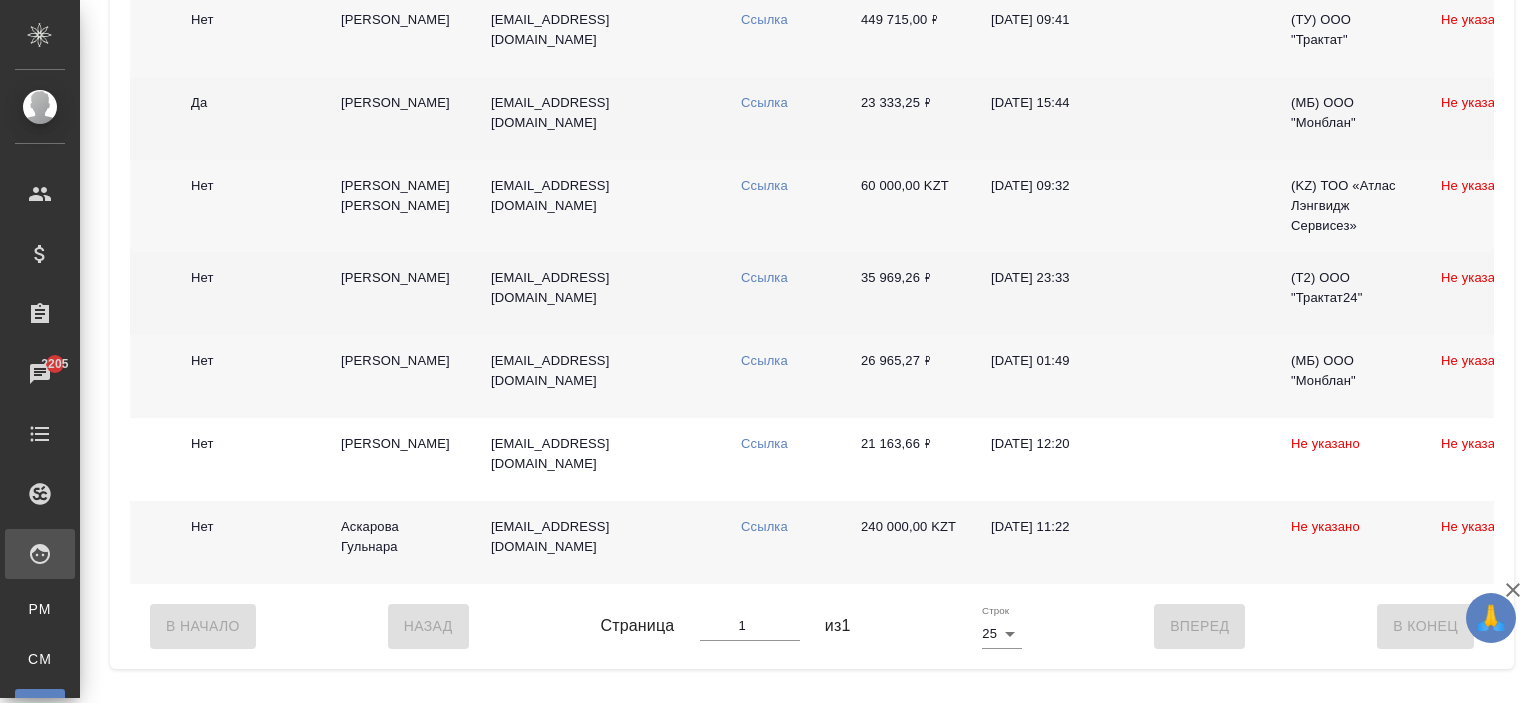 click on "Ссылка" at bounding box center (785, 118) 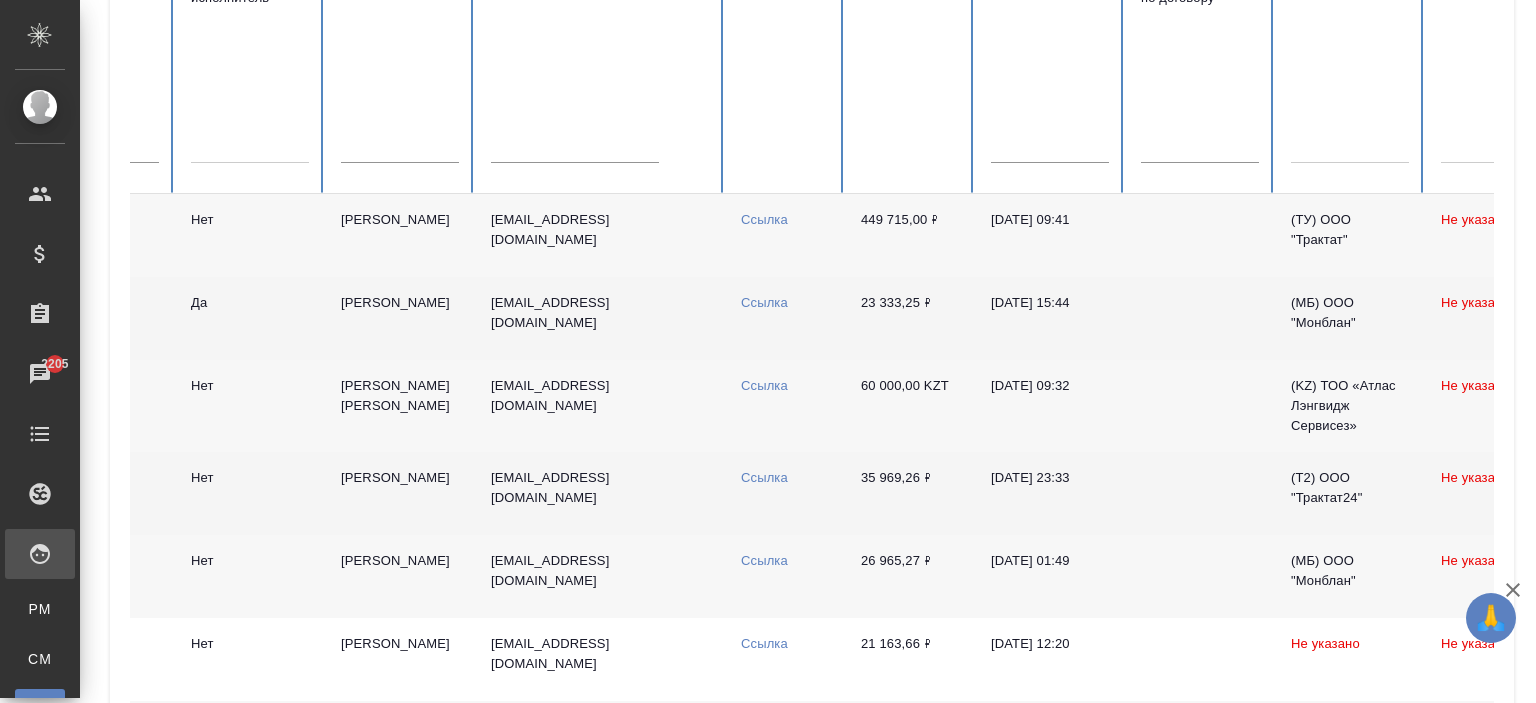 click on "[PERSON_NAME]" at bounding box center [400, 235] 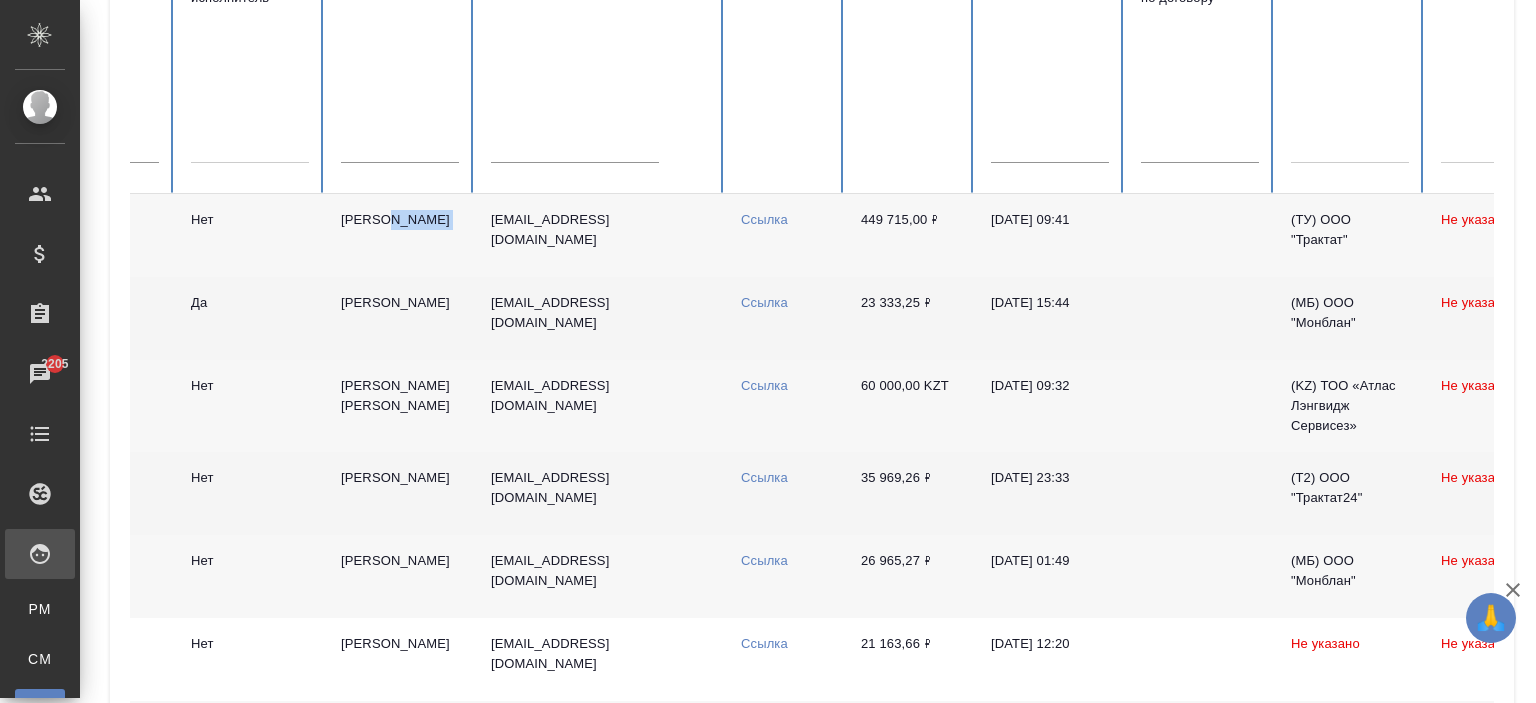 click on "[PERSON_NAME]" at bounding box center [400, 235] 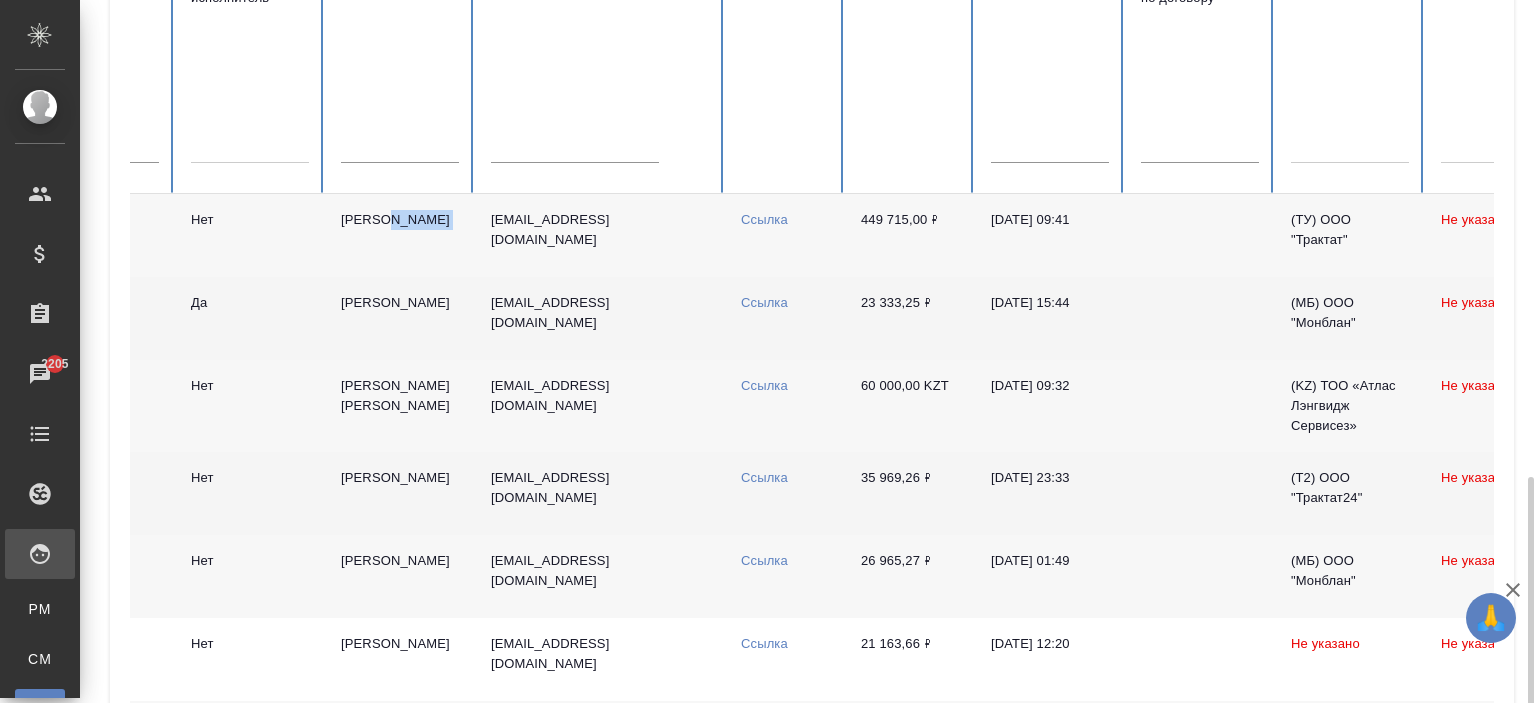 scroll, scrollTop: 457, scrollLeft: 0, axis: vertical 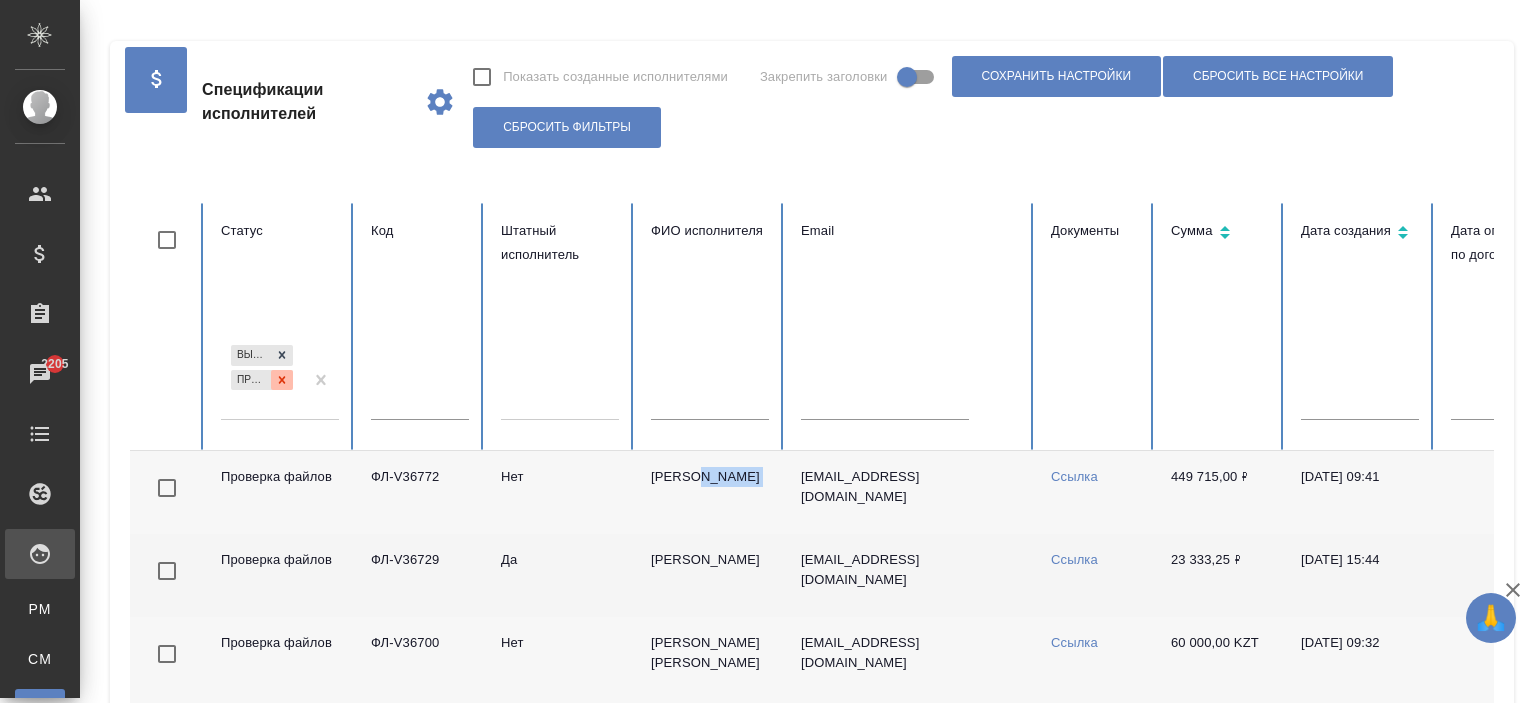 click 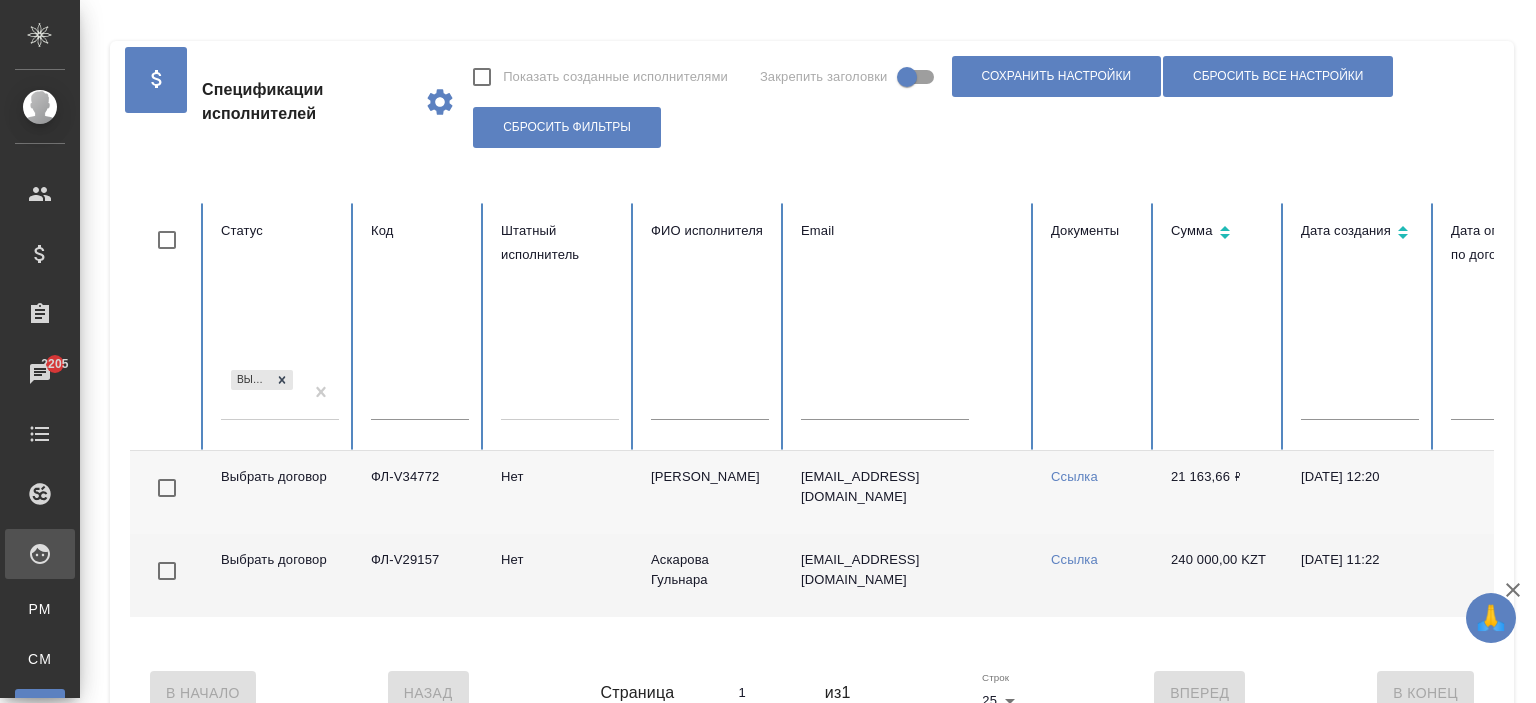 scroll, scrollTop: 37, scrollLeft: 0, axis: vertical 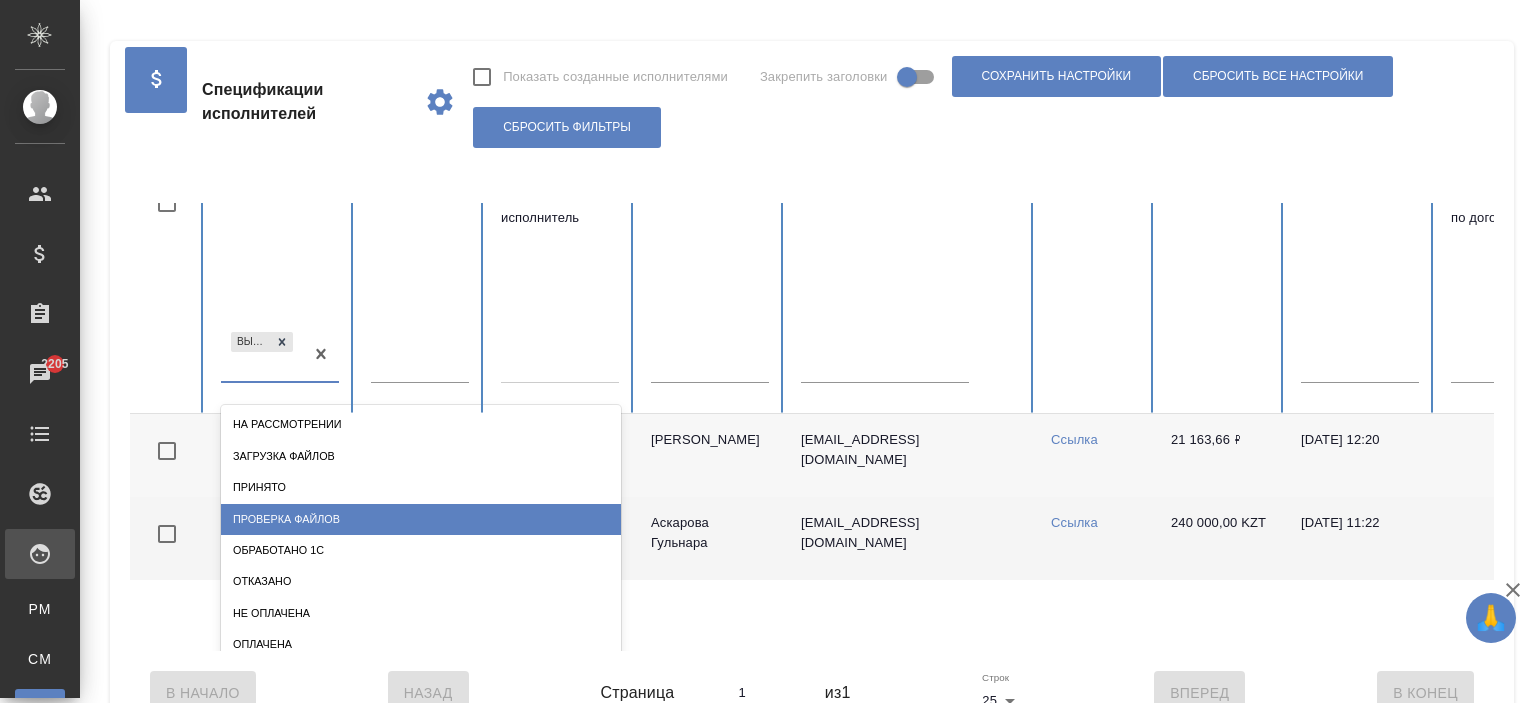 click on "Проверка файлов" at bounding box center (421, 519) 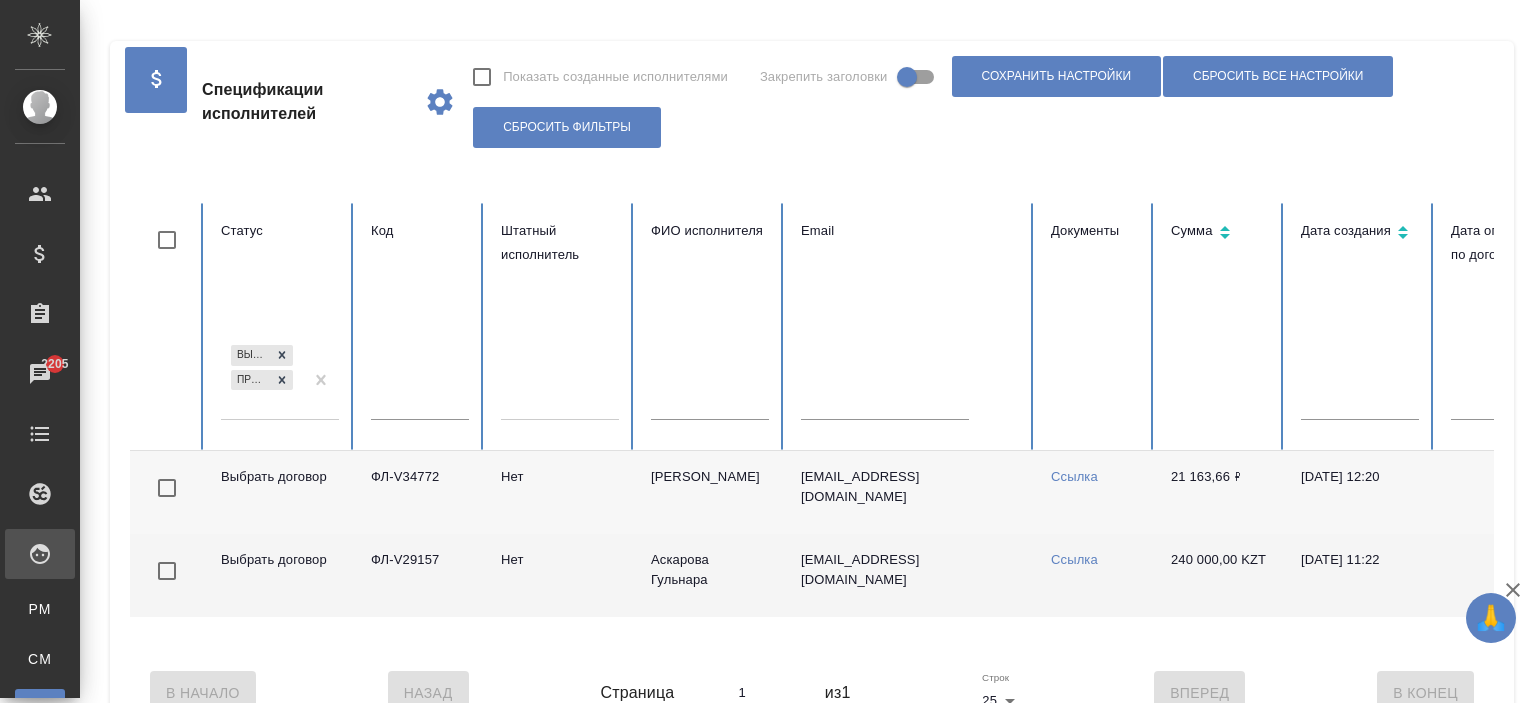scroll, scrollTop: 0, scrollLeft: 0, axis: both 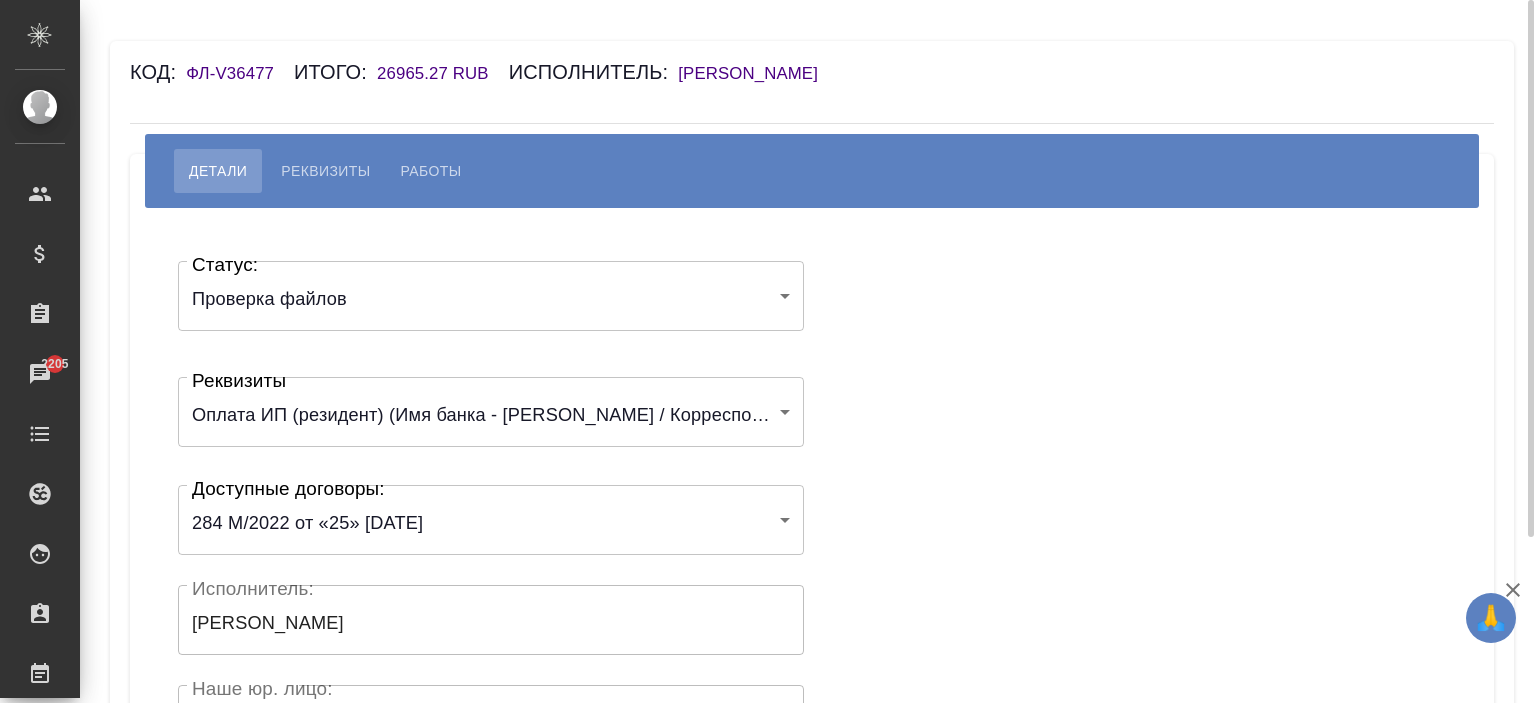 click on "🙏 .cls-1
fill:#fff;
AWATERA Ishkova Yuliya Клиенты Спецификации Заказы 2205 Чаты Todo Проекты SC Исполнители Кандидаты Работы Входящие заявки Заявки на доставку Рекламации Проекты процессинга Конференции Выйти Код: ФЛ-V36477 Итого: 26965.27 RUB Исполнитель: Шурандина Юлия Сергеевна Детали Реквизиты Работы Статус: Проверка файлов filesCheck Статус: Реквизиты Оплата ИП (резидент) (Имя банка - ПАО Сбербанк / Корреспондентский счет - 30101810400000000225 / БИК - 044525225 / Расчетный счет - 40802810740000071034 / ИНН получателя - 771550326837 / ОГРН - 310774631301412 / ФИО получателя - Шурандина Юлия Сергеевна) Реквизиты" at bounding box center [768, 351] 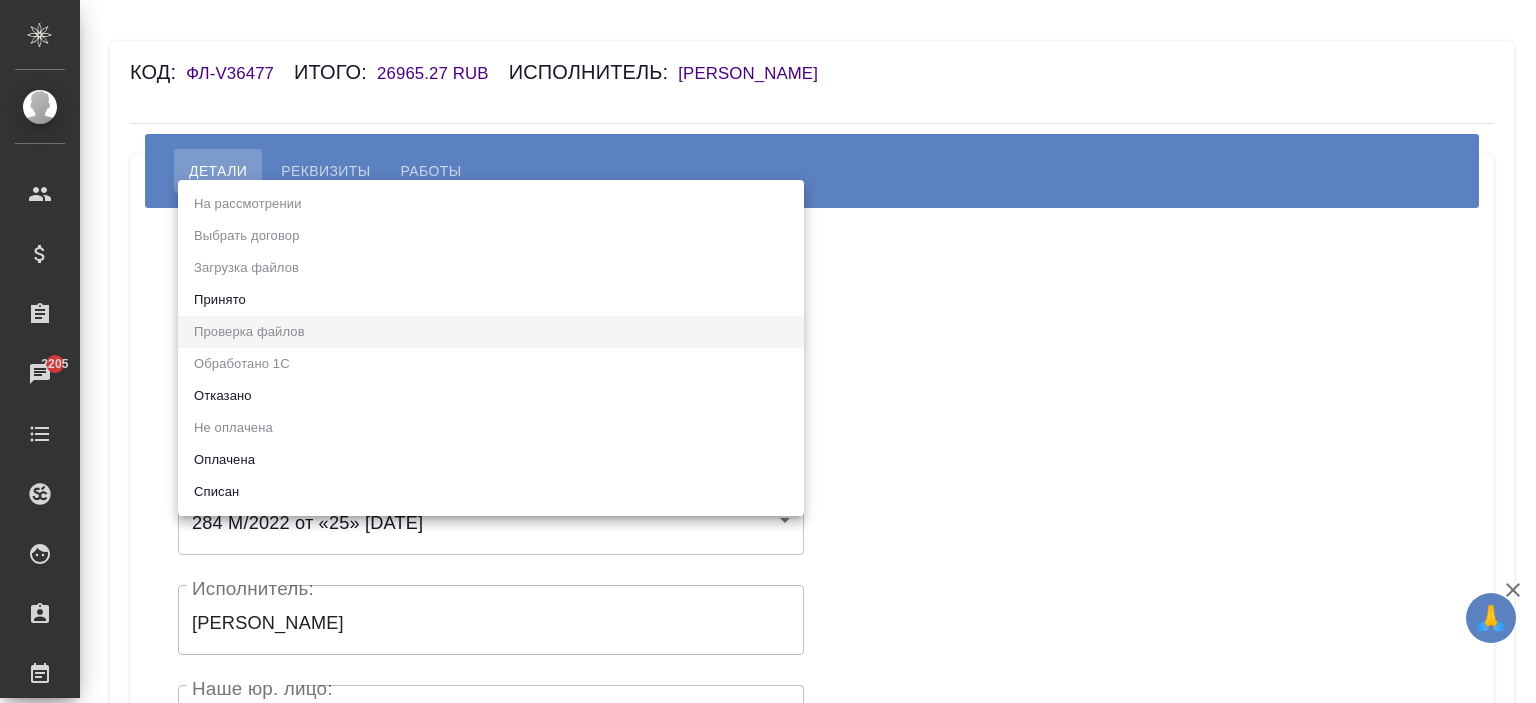 click on "Принято" at bounding box center (491, 300) 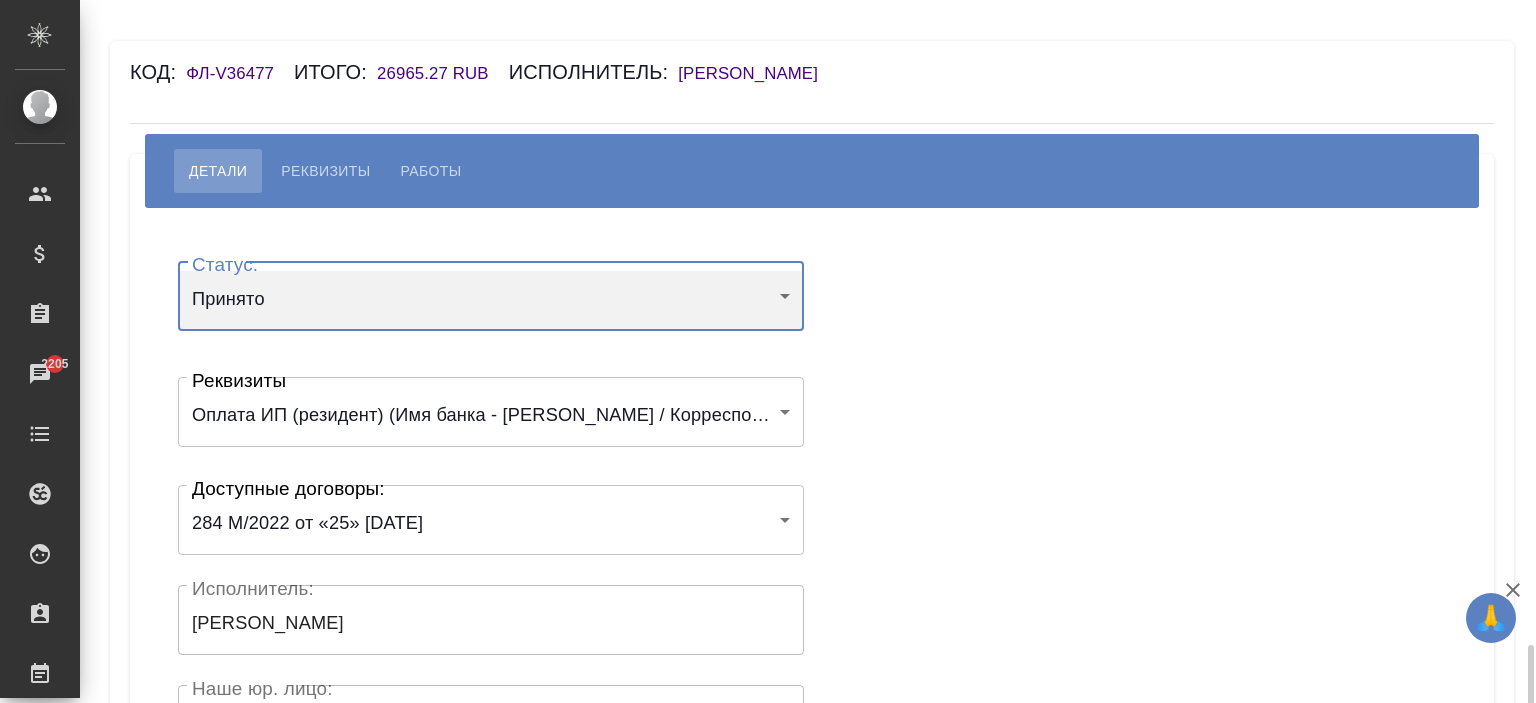scroll, scrollTop: 400, scrollLeft: 0, axis: vertical 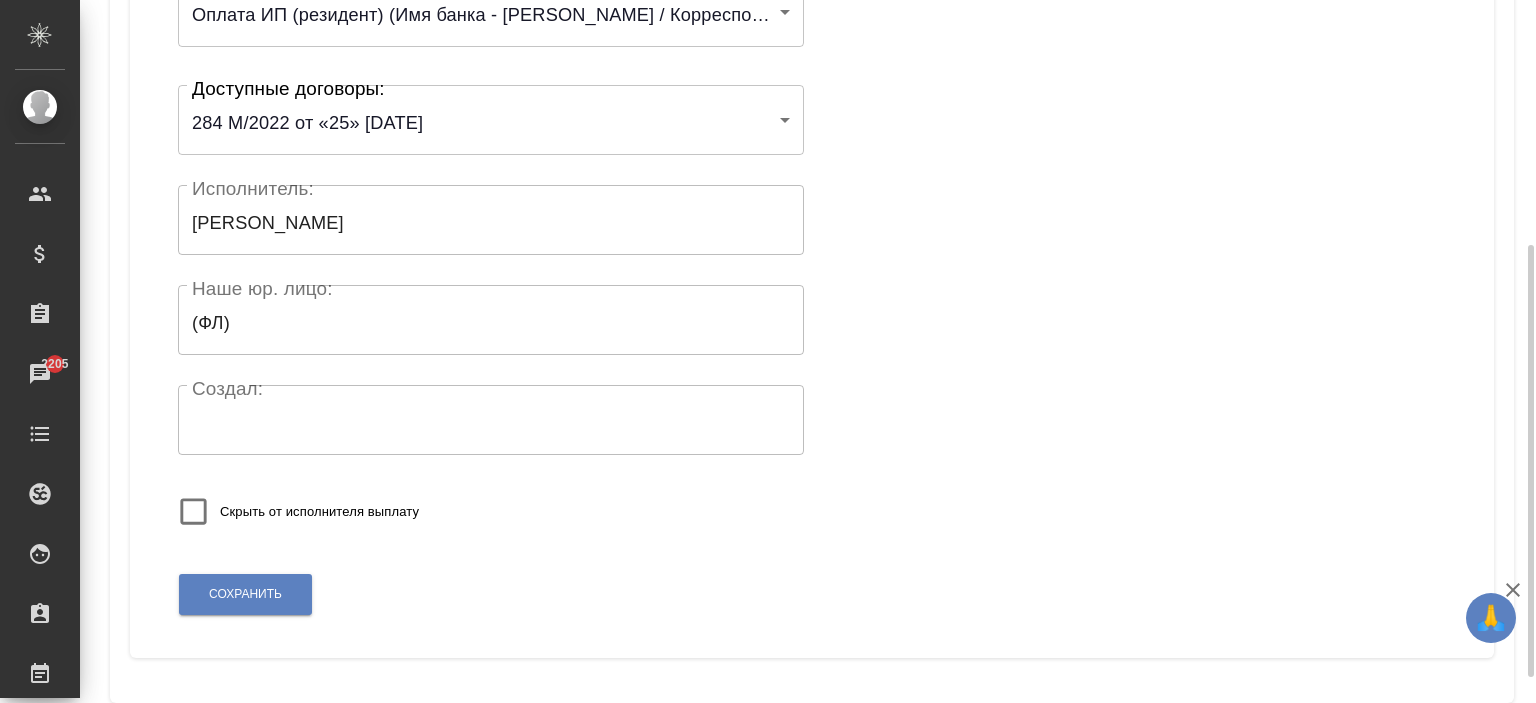 click on "Сохранить" at bounding box center [245, 594] 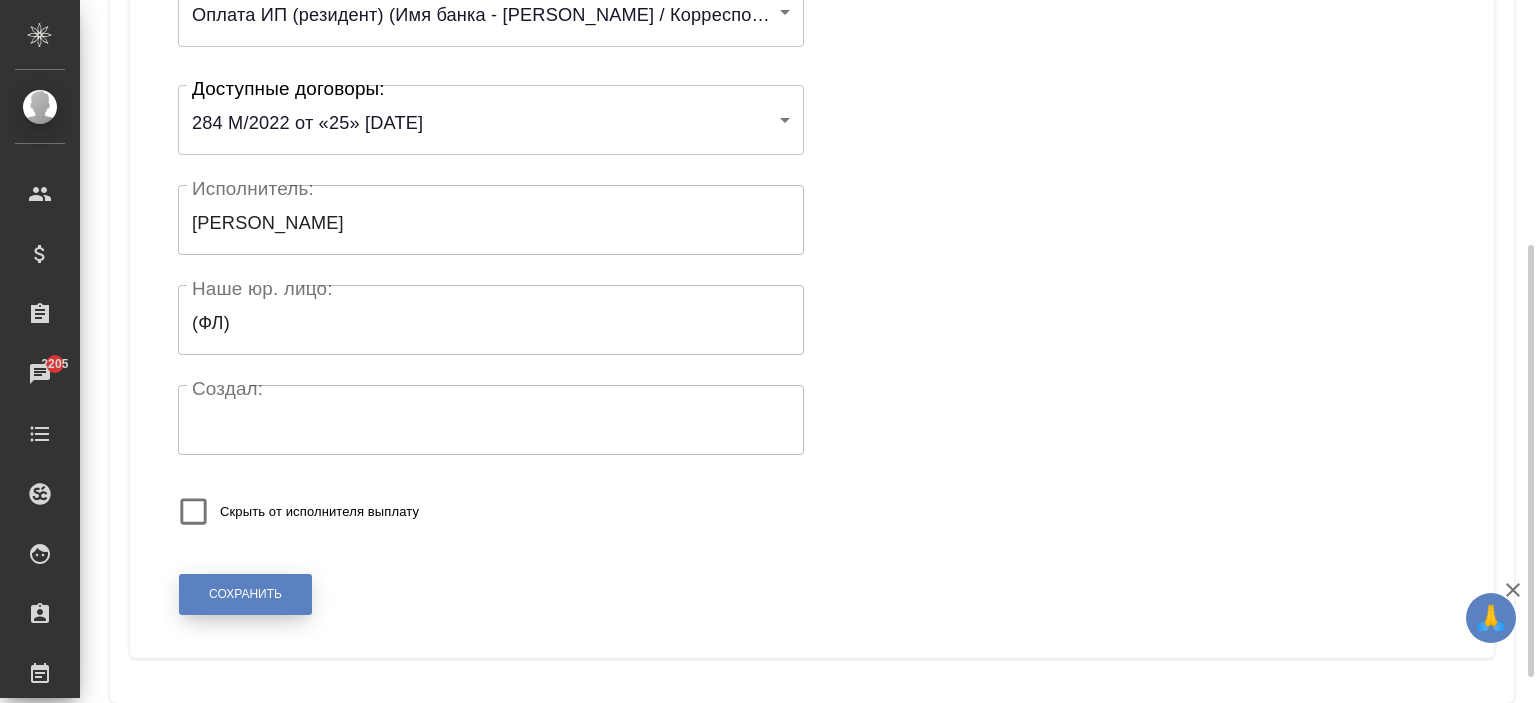 click on "Сохранить" at bounding box center [245, 594] 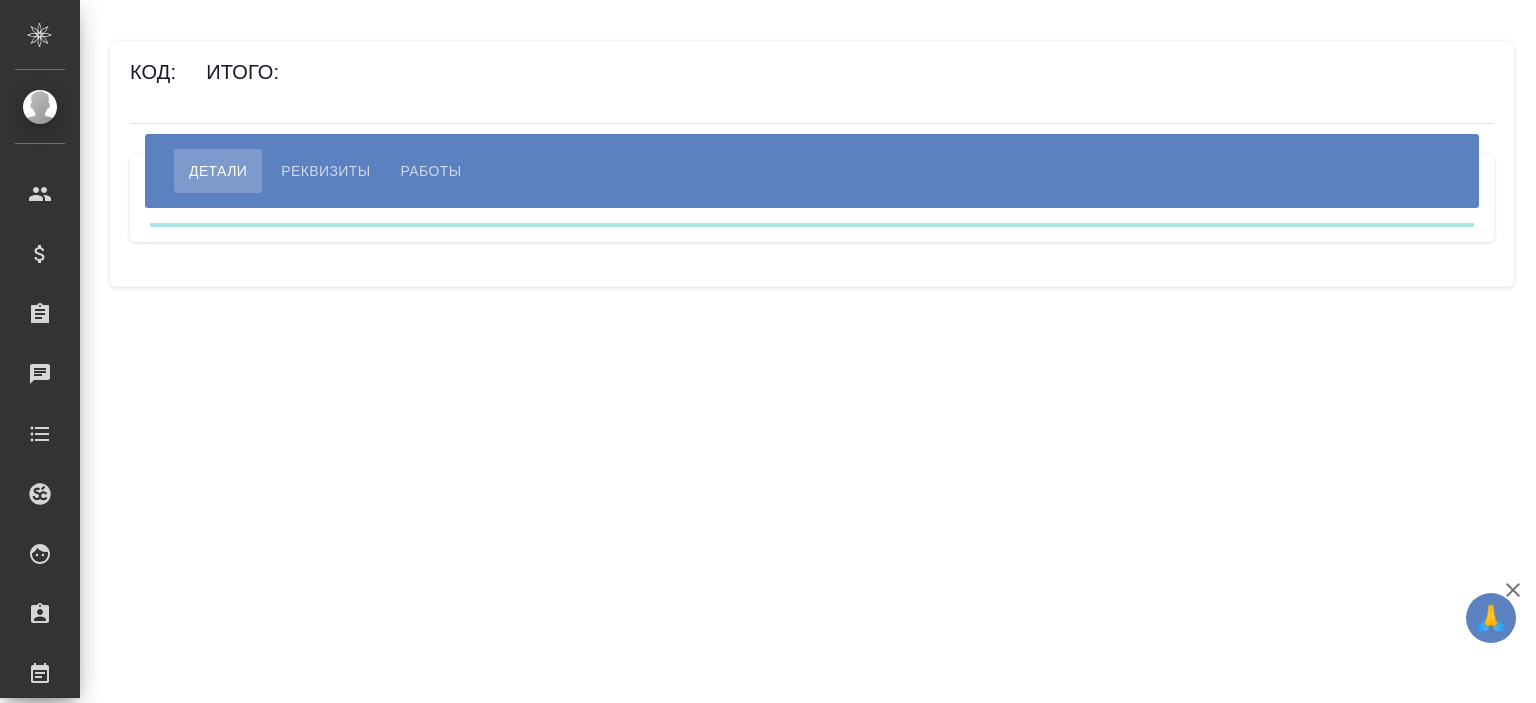 scroll, scrollTop: 0, scrollLeft: 0, axis: both 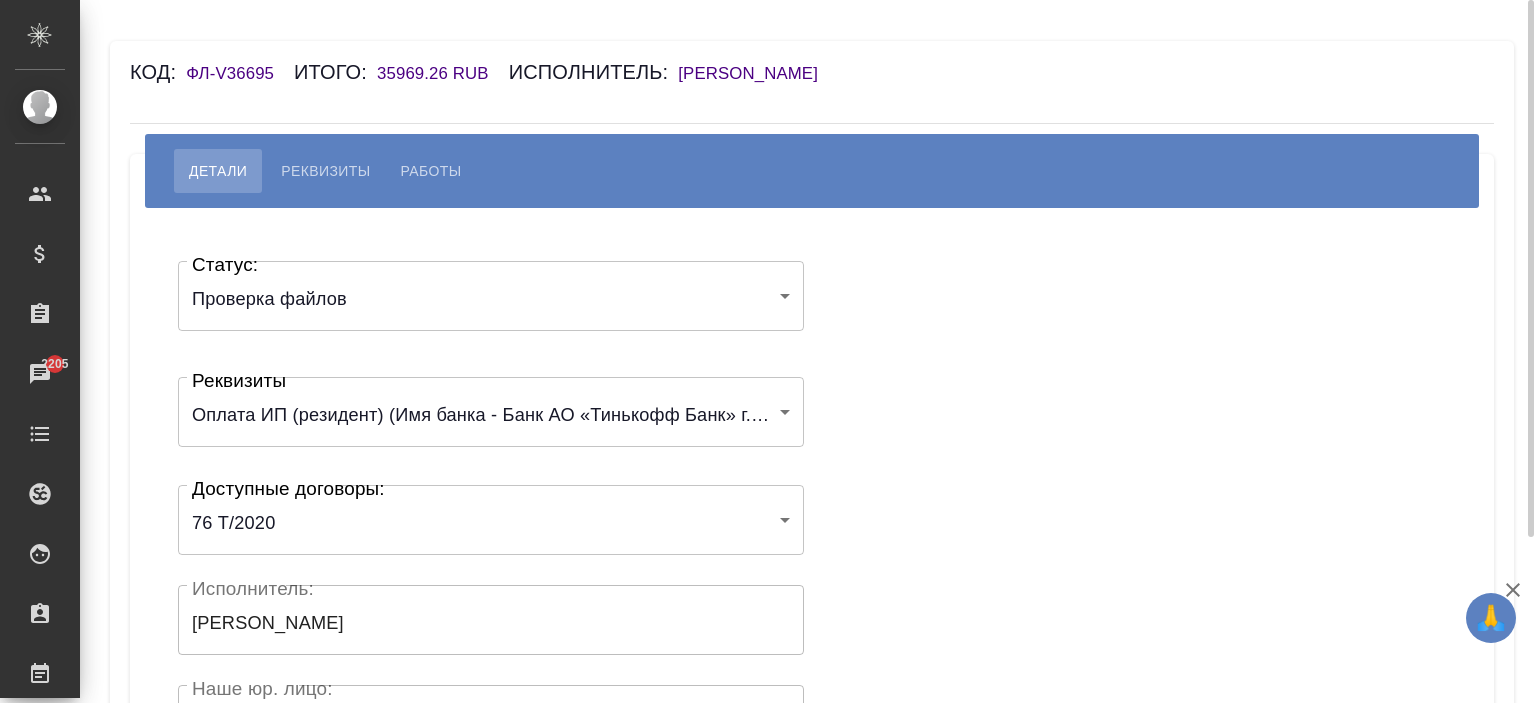 click on "🙏 .cls-1
fill:#fff;
AWATERA Ishkova Yuliya Клиенты Спецификации Заказы 2205 Чаты Todo Проекты SC Исполнители Кандидаты Работы Входящие заявки Заявки на доставку Рекламации Проекты процессинга Конференции Выйти Код: ФЛ-V36695 Итого: 35969.26 RUB Исполнитель: Миклина Екатерина Андреевна Детали Реквизиты Работы Статус: Проверка файлов filesCheck Статус: Реквизиты 61fa2d37fb258827c6965c9d Реквизиты Доступные договоры: 76 Т/2020  62136db9335f1e58abee538d Доступные договоры: Исполнитель: Миклина Екатерина Андреевна Исполнитель: Наше юр. лицо: (ФЛ) Наше юр. лицо: Создал: Создал: Сохранить .cls-1   AWATERA Ishkova Yuliya x" at bounding box center [768, 351] 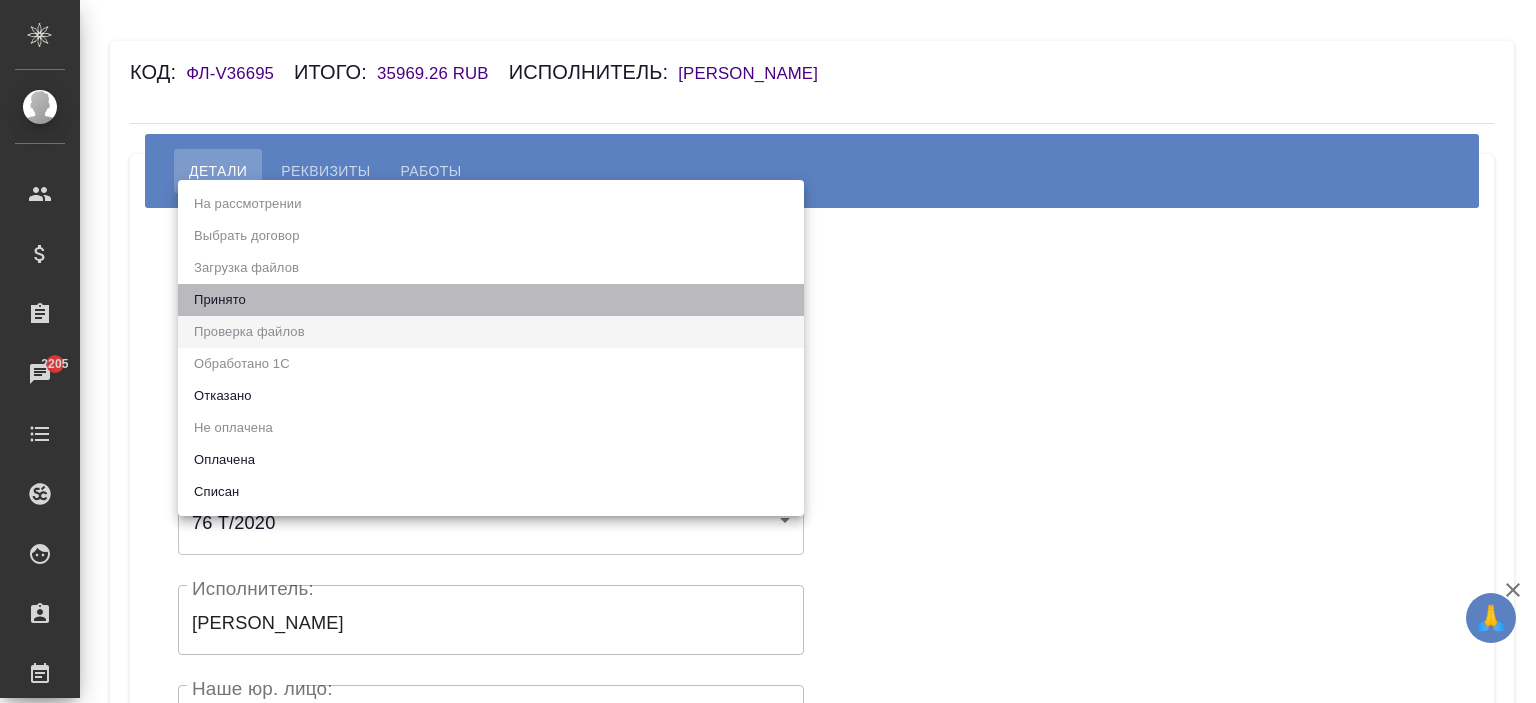 click on "Принято" at bounding box center [491, 300] 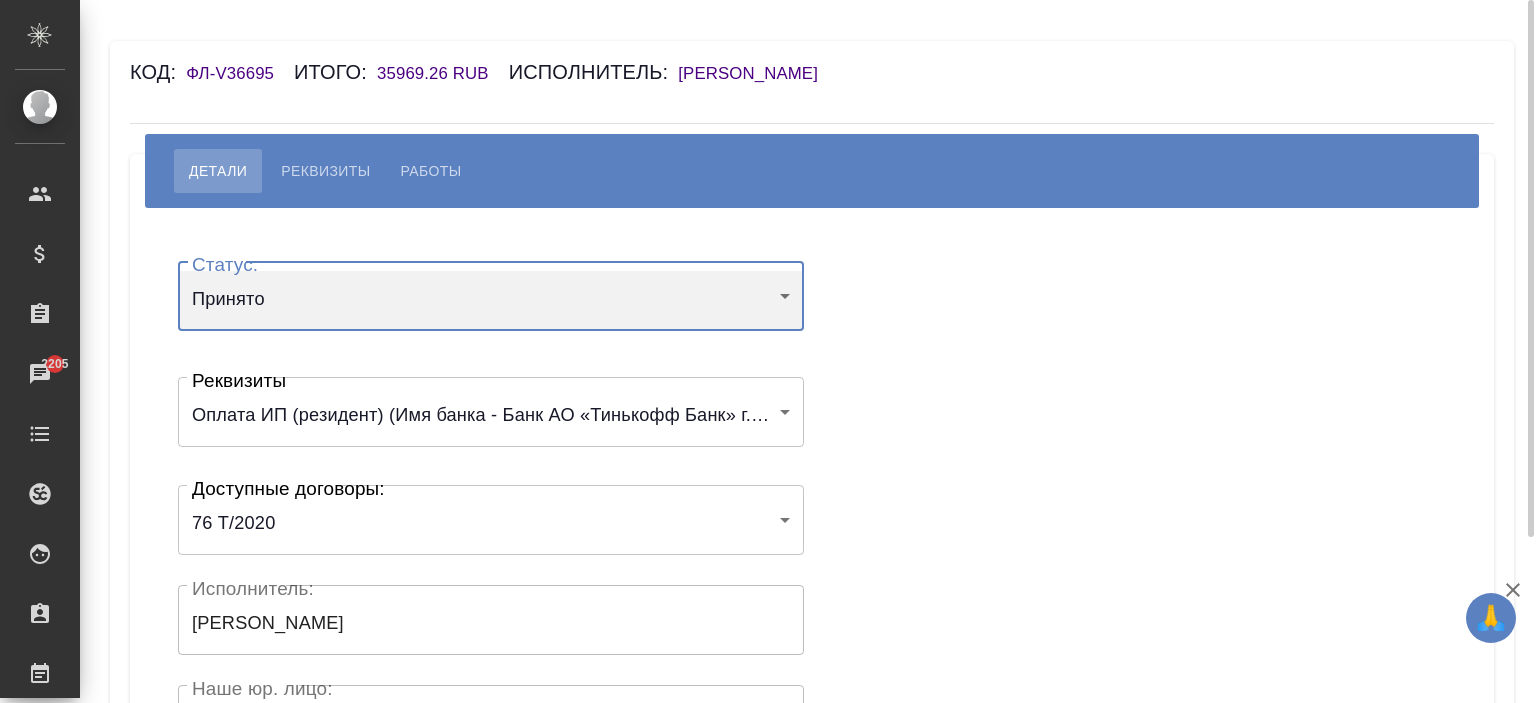 scroll, scrollTop: 440, scrollLeft: 0, axis: vertical 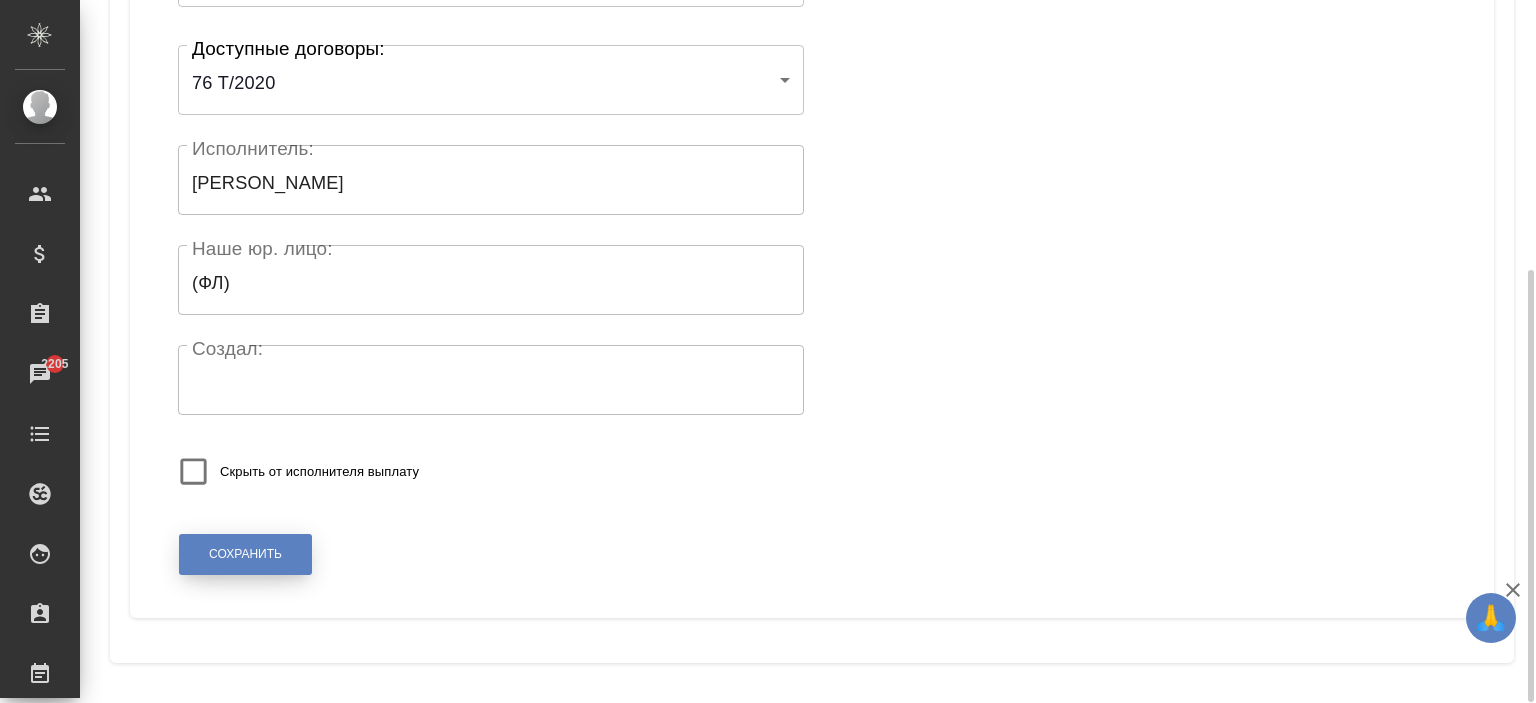 click on "Сохранить" at bounding box center [245, 554] 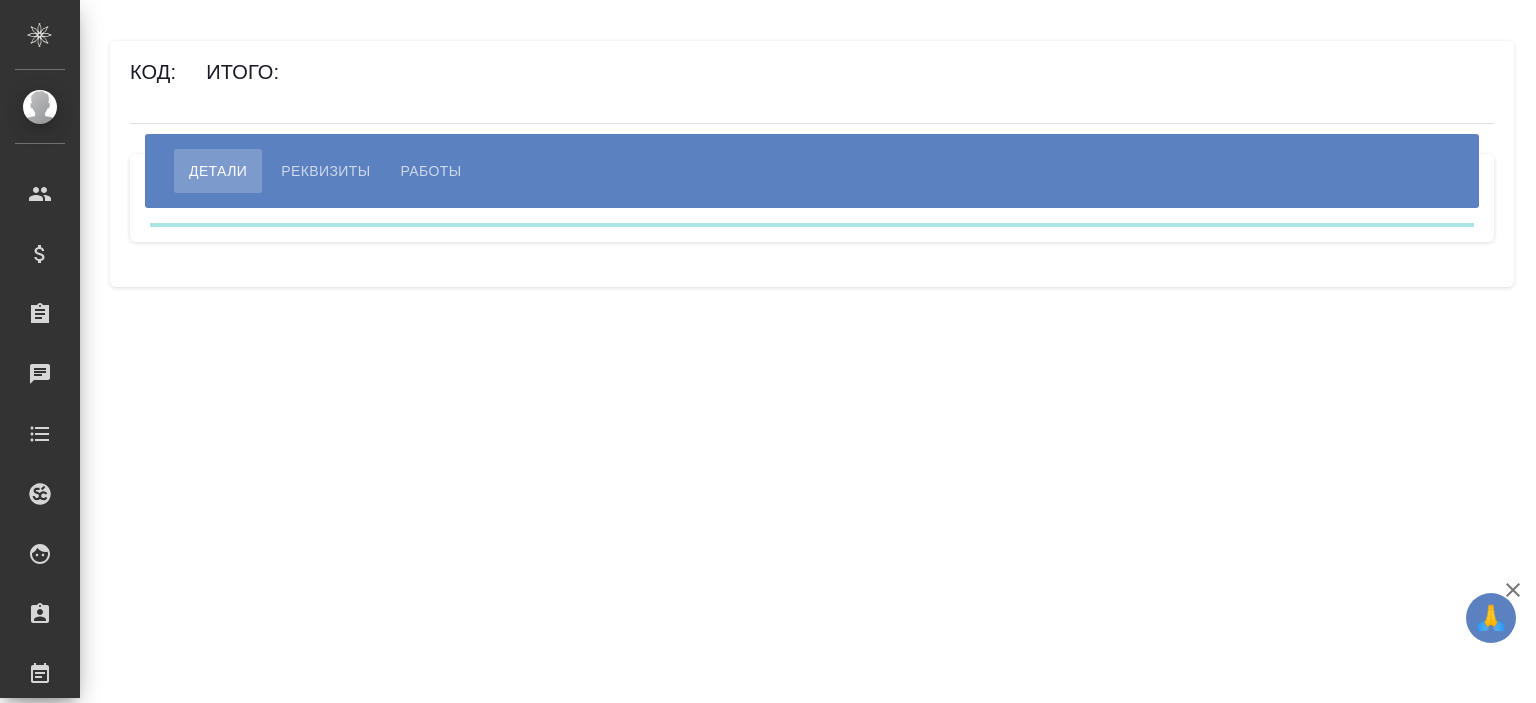 scroll, scrollTop: 0, scrollLeft: 0, axis: both 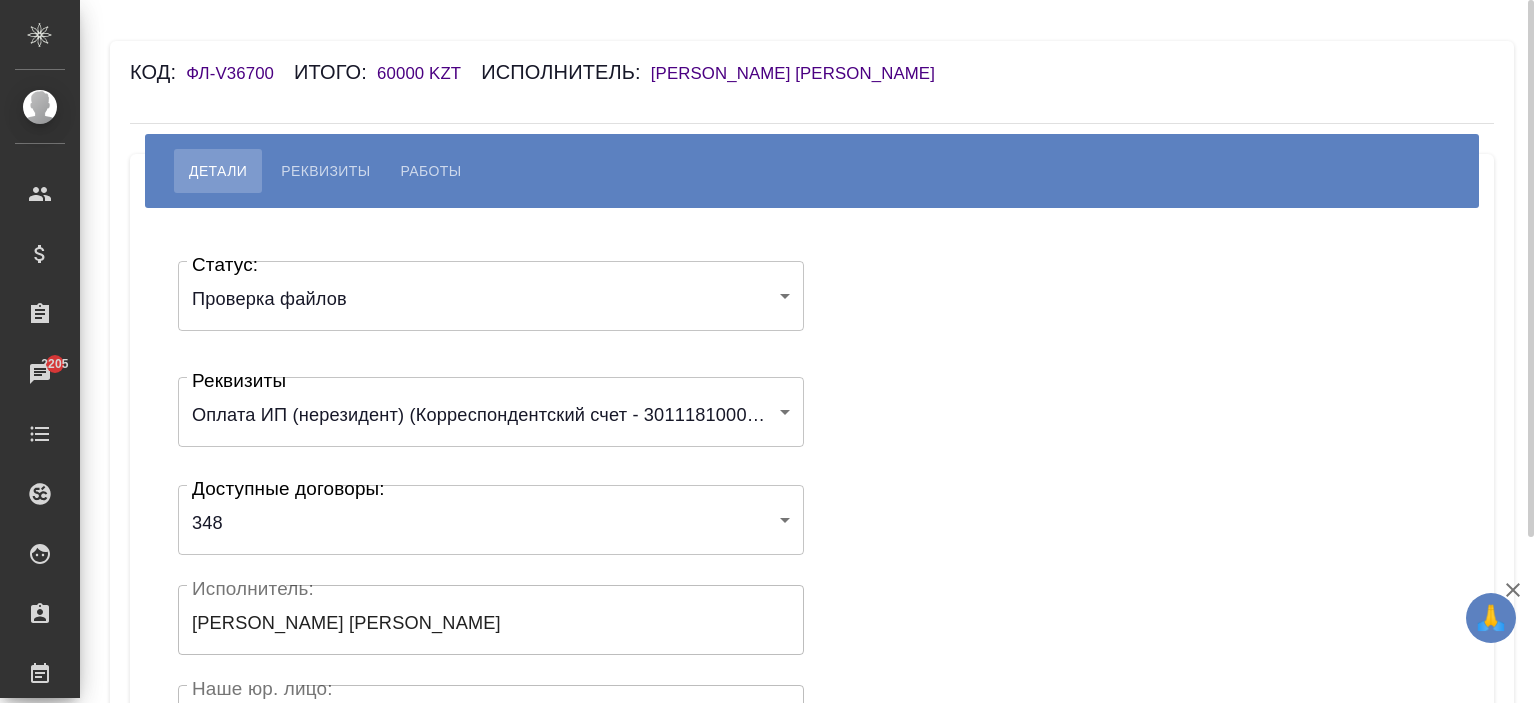 click on "Проверка файлов filesCheck Статус:" at bounding box center [491, 296] 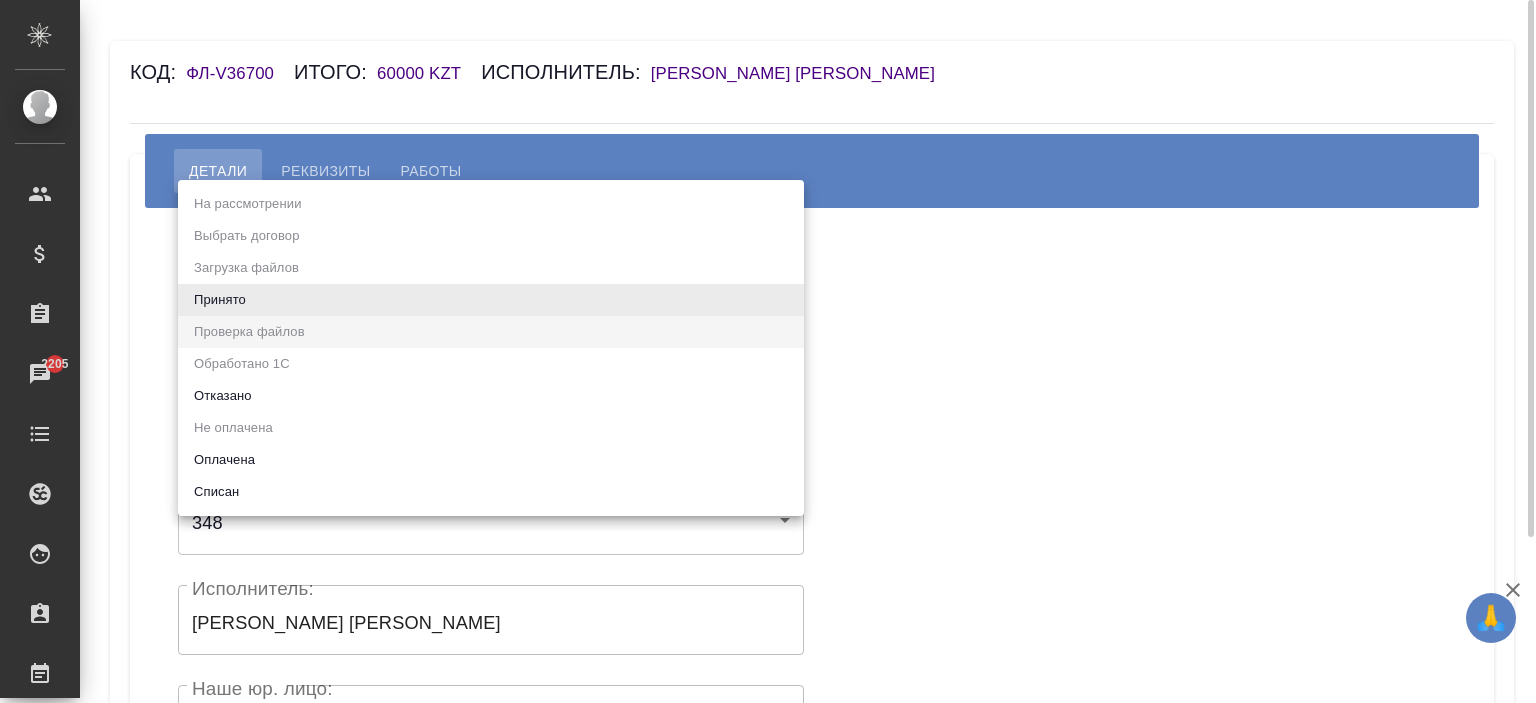 click on "🙏 .cls-1
fill:#fff;
AWATERA Ishkova Yuliya Клиенты Спецификации Заказы 2205 Чаты Todo Проекты SC Исполнители Кандидаты Работы Входящие заявки Заявки на доставку Рекламации Проекты процессинга Конференции Выйти Код: ФЛ-V36700 Итого: 60000 KZT Исполнитель: Байдилдинова Асем Детали Реквизиты Работы Статус: Проверка файлов filesCheck Статус: Реквизиты 6513ffa6b35d07c7e2d4f696 Реквизиты Доступные договоры: 348 65140b95375835e9379c07e7 Доступные договоры: Исполнитель: Байдилдинова Асем Исполнитель: Наше юр. лицо: (ФЛ) Наше юр. лицо: Создал: Создал: Скрыть от исполнителя выплату Сохранить .cls-1   AWATERA Чаты x" at bounding box center (768, 351) 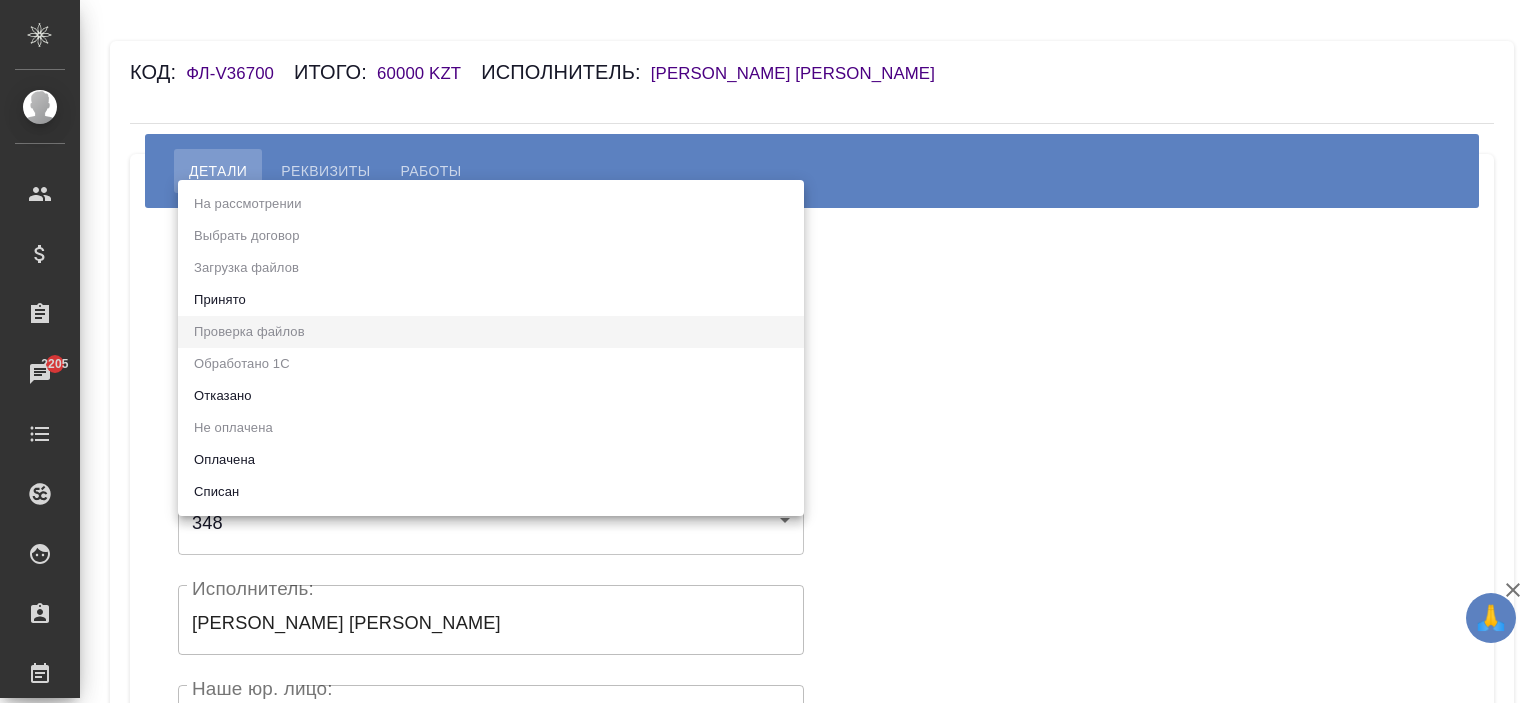 click on "Принято" at bounding box center (491, 300) 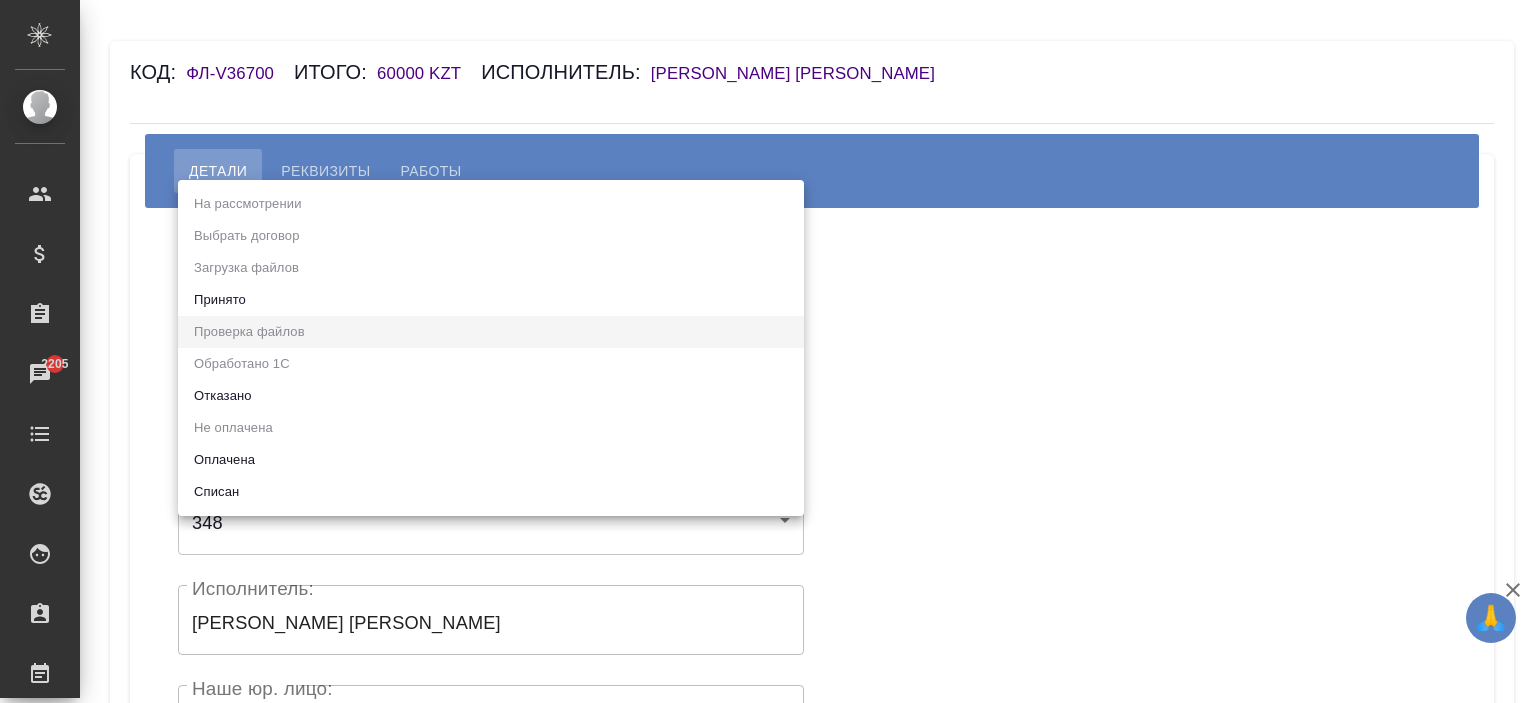 type on "accepted" 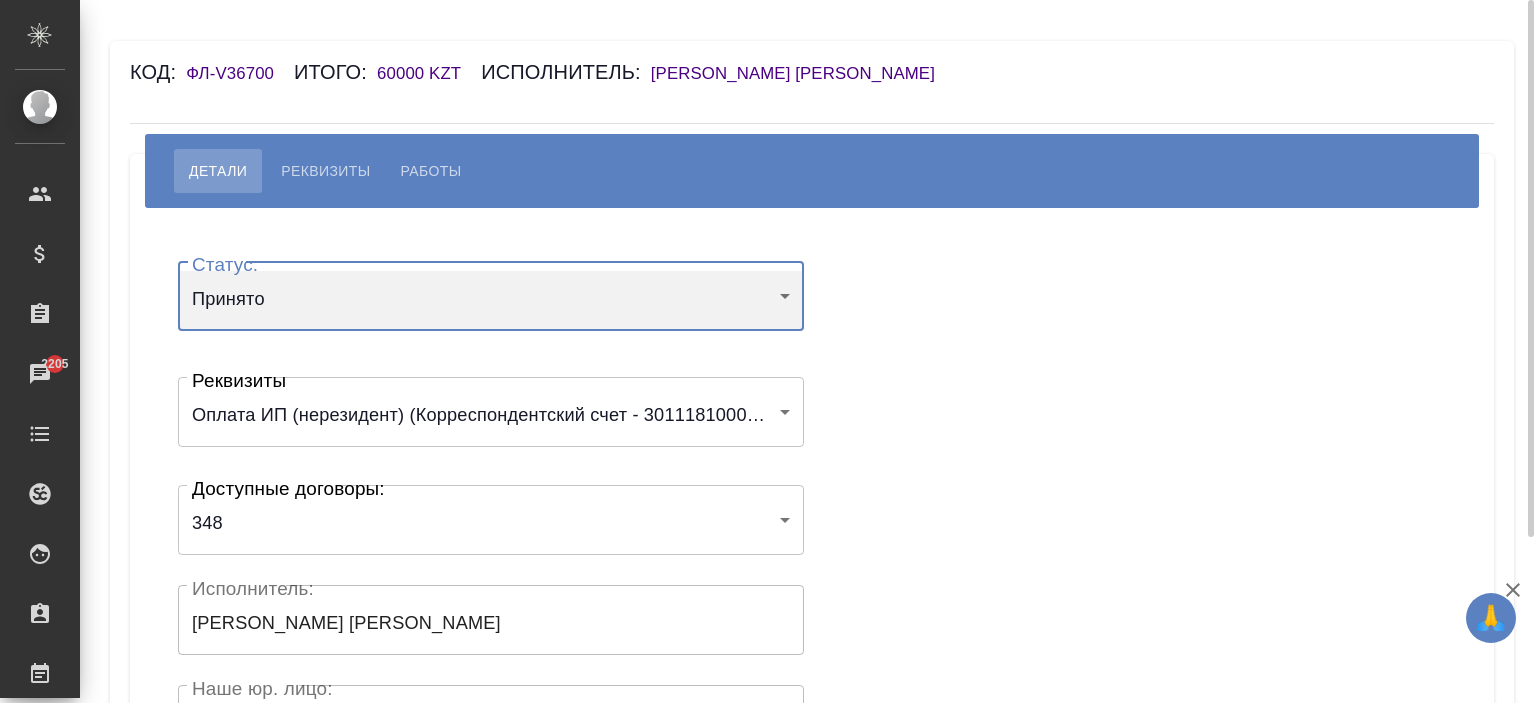 scroll, scrollTop: 400, scrollLeft: 0, axis: vertical 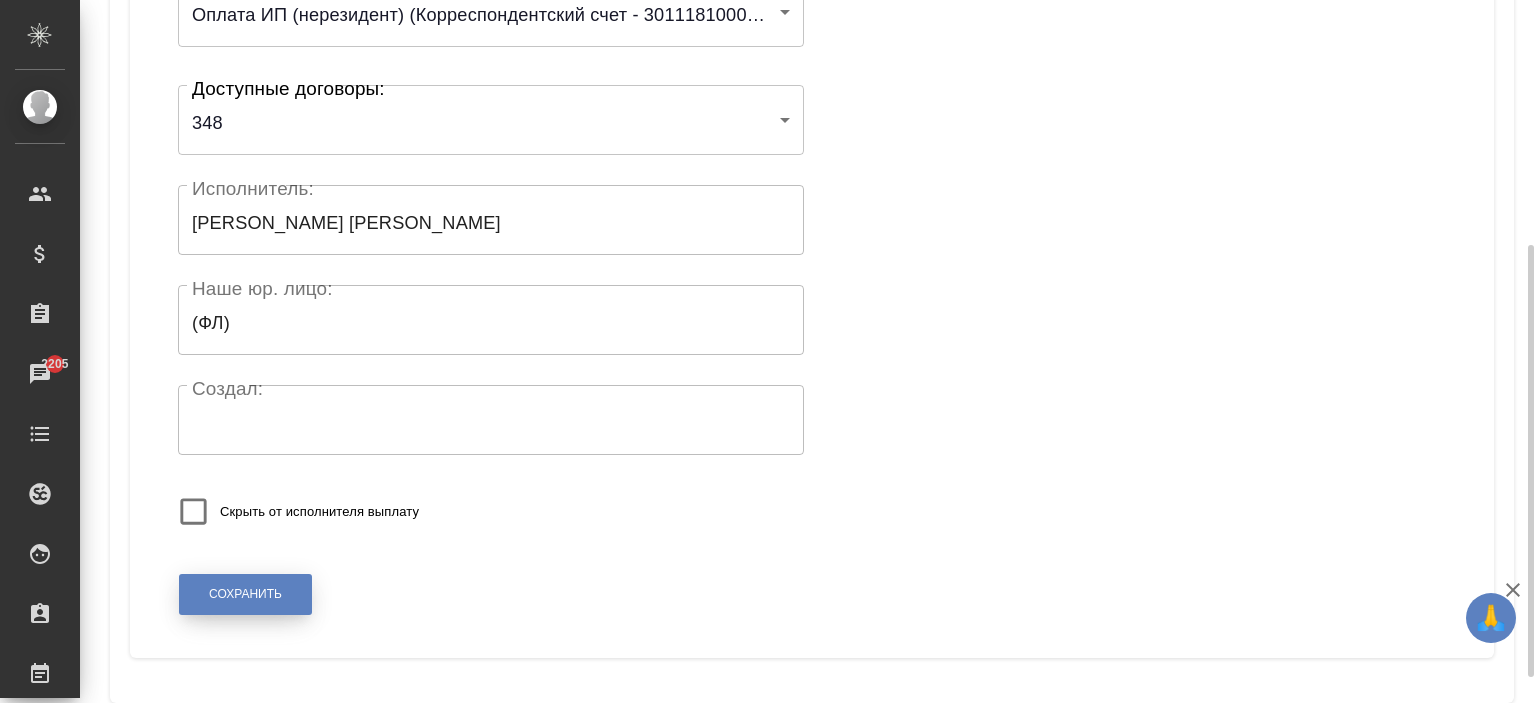 click on "Сохранить" at bounding box center [245, 594] 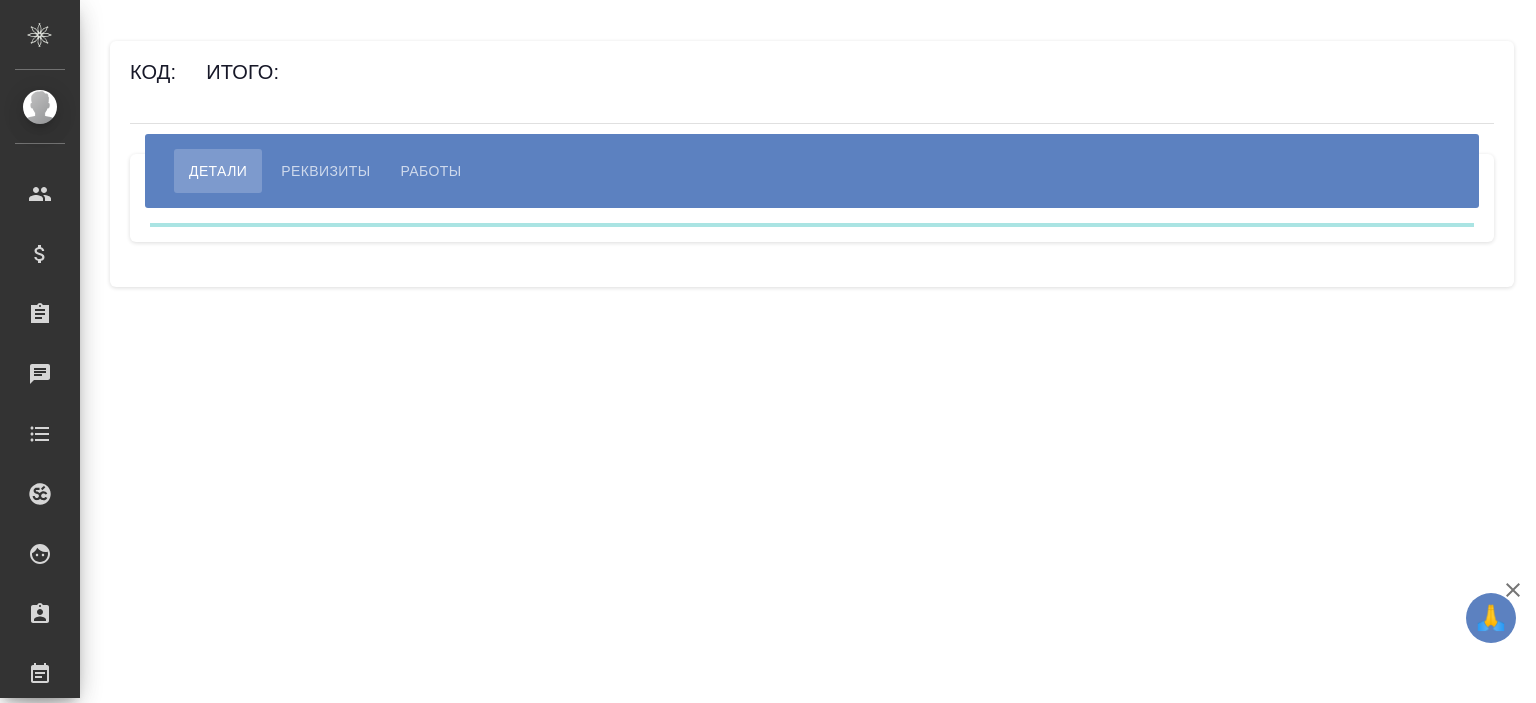scroll, scrollTop: 0, scrollLeft: 0, axis: both 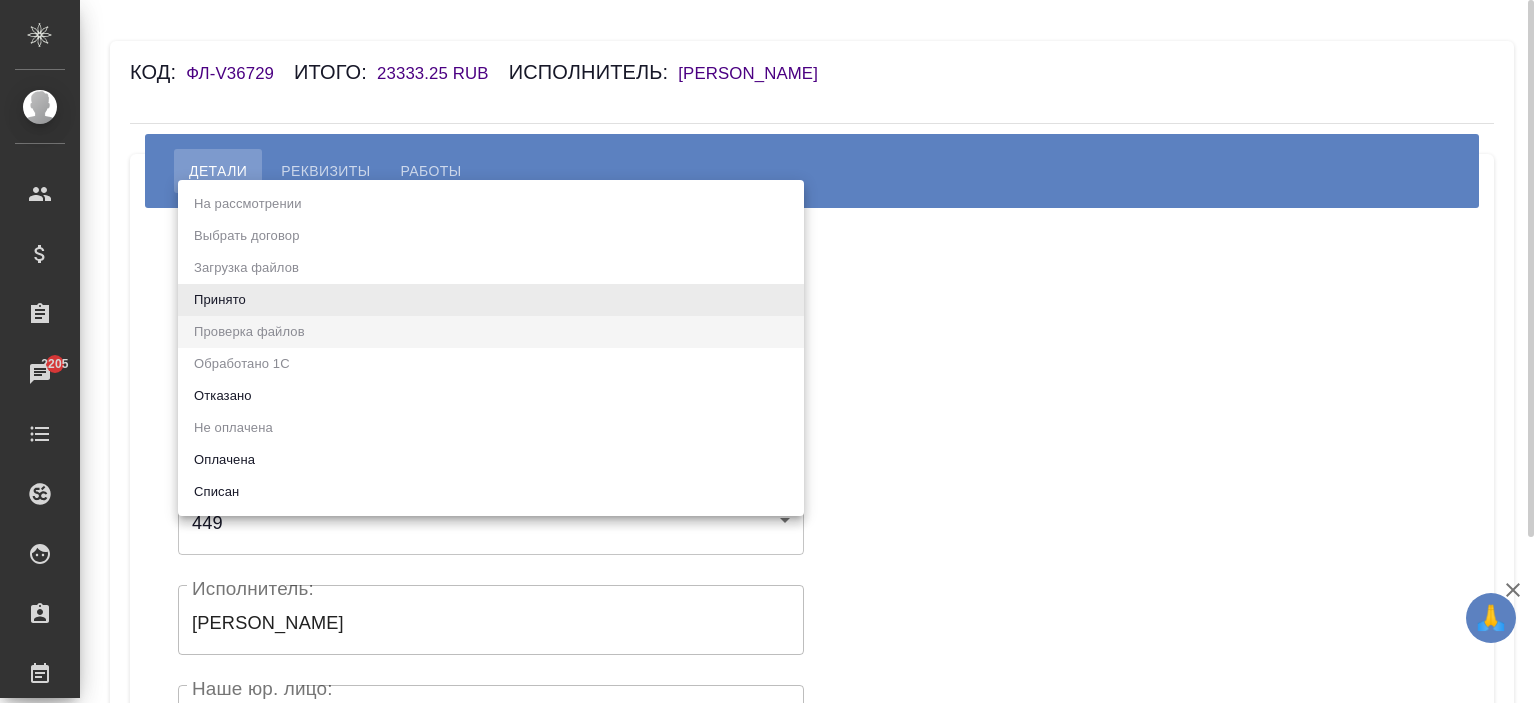 click on "🙏 .cls-1
fill:#fff;
AWATERA Ishkova Yuliya Клиенты Спецификации Заказы 2205 Чаты Todo Проекты SC Исполнители Кандидаты Работы Входящие заявки Заявки на доставку Рекламации Проекты процессинга Конференции Выйти Код: ФЛ-V36729 Итого: 23333.25 RUB Исполнитель: Ефремова Ирина Детали Реквизиты Работы Статус: Проверка файлов filesCheck Статус: Реквизиты Оплата ИП (резидент) (Имя банка - АО "АЛЬФА-БАНК" / Корреспондентский счет - 30101810200000000593 / БИК - 044525593 / Расчетный счет - 40802810002790006372 / ИНН получателя - 774313774003 / ОГРН - 318774600659289 / ФИО получателя - ЕФРЕМОВА ИРИНА АЛЕКСЕЕВНА (ИП)) 6739c3a5d719c36cc278ed40 449" at bounding box center (768, 351) 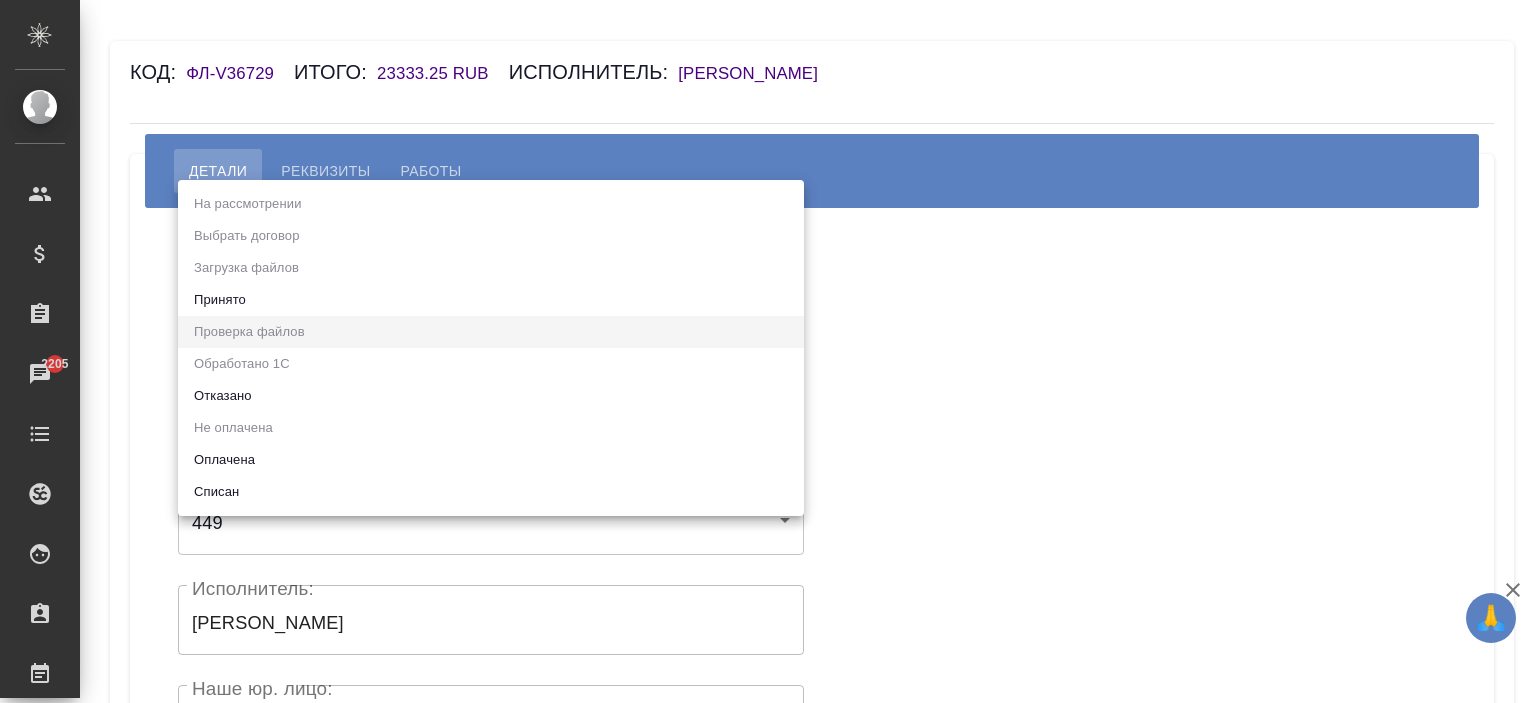 click on "Принято" at bounding box center [491, 300] 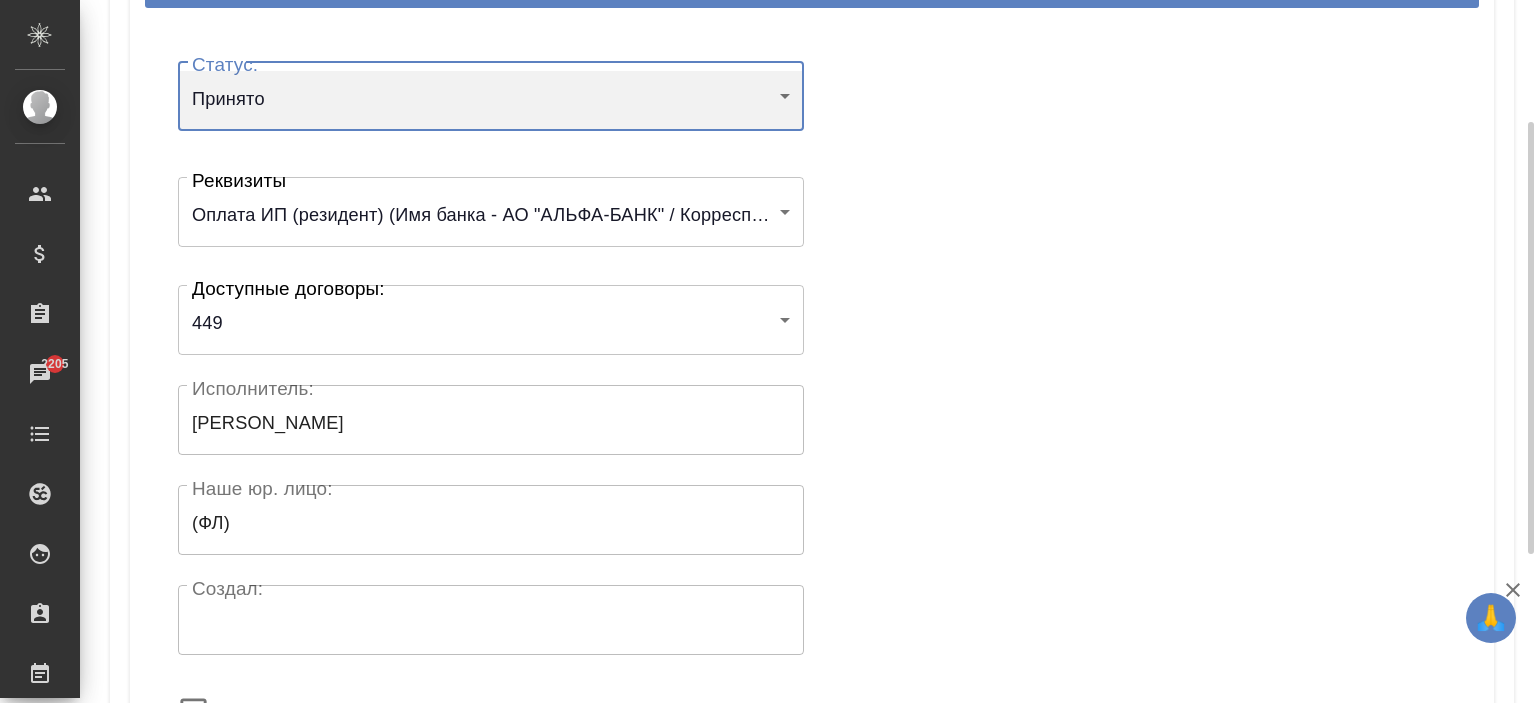scroll, scrollTop: 440, scrollLeft: 0, axis: vertical 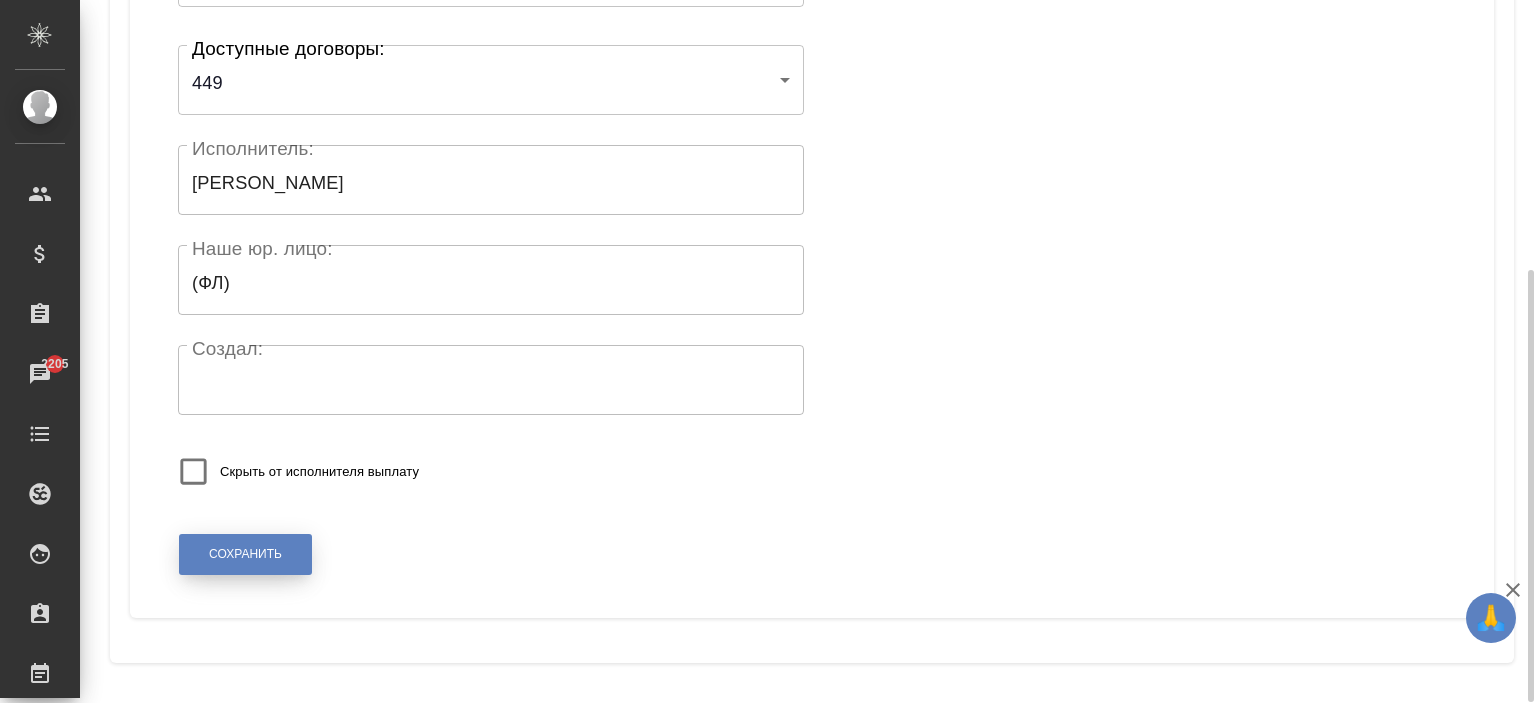 click on "Сохранить" at bounding box center (245, 554) 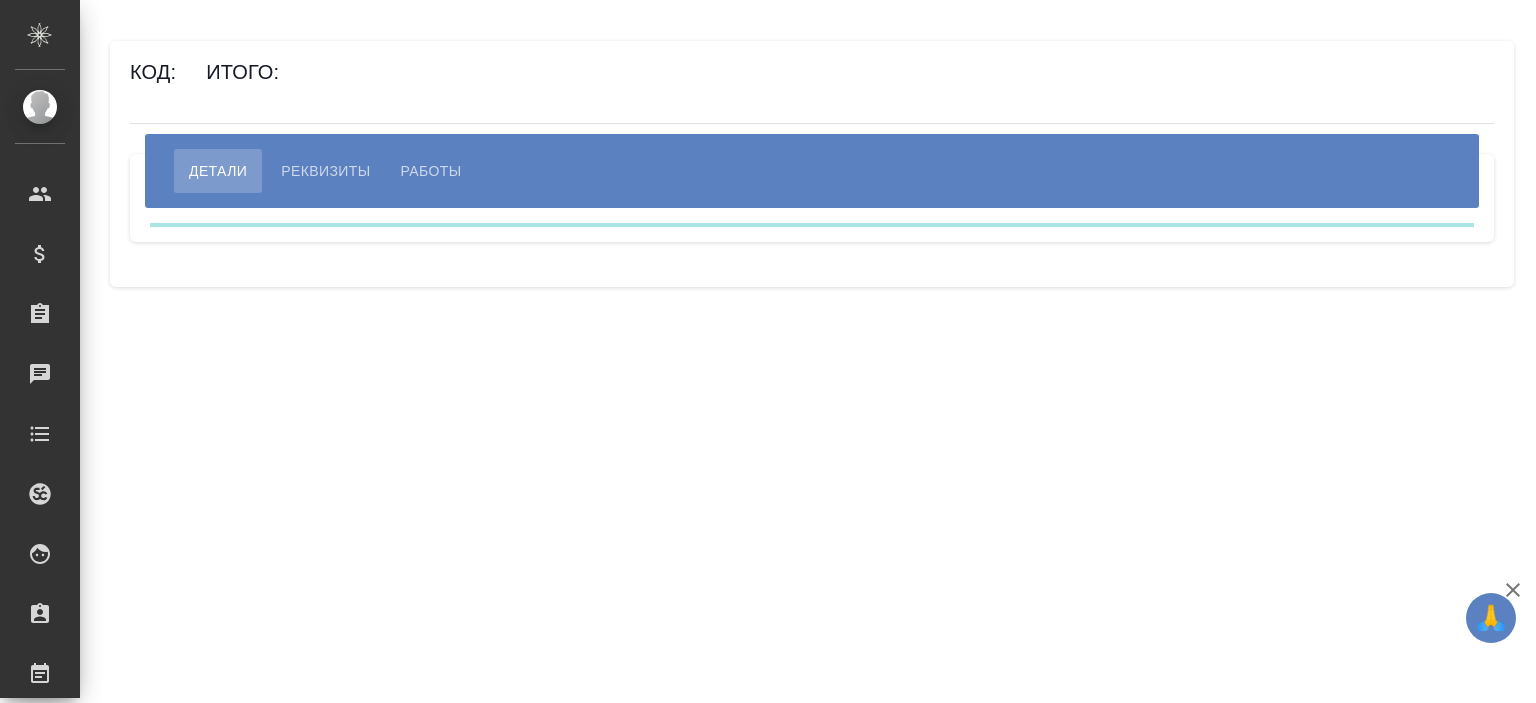 scroll, scrollTop: 0, scrollLeft: 0, axis: both 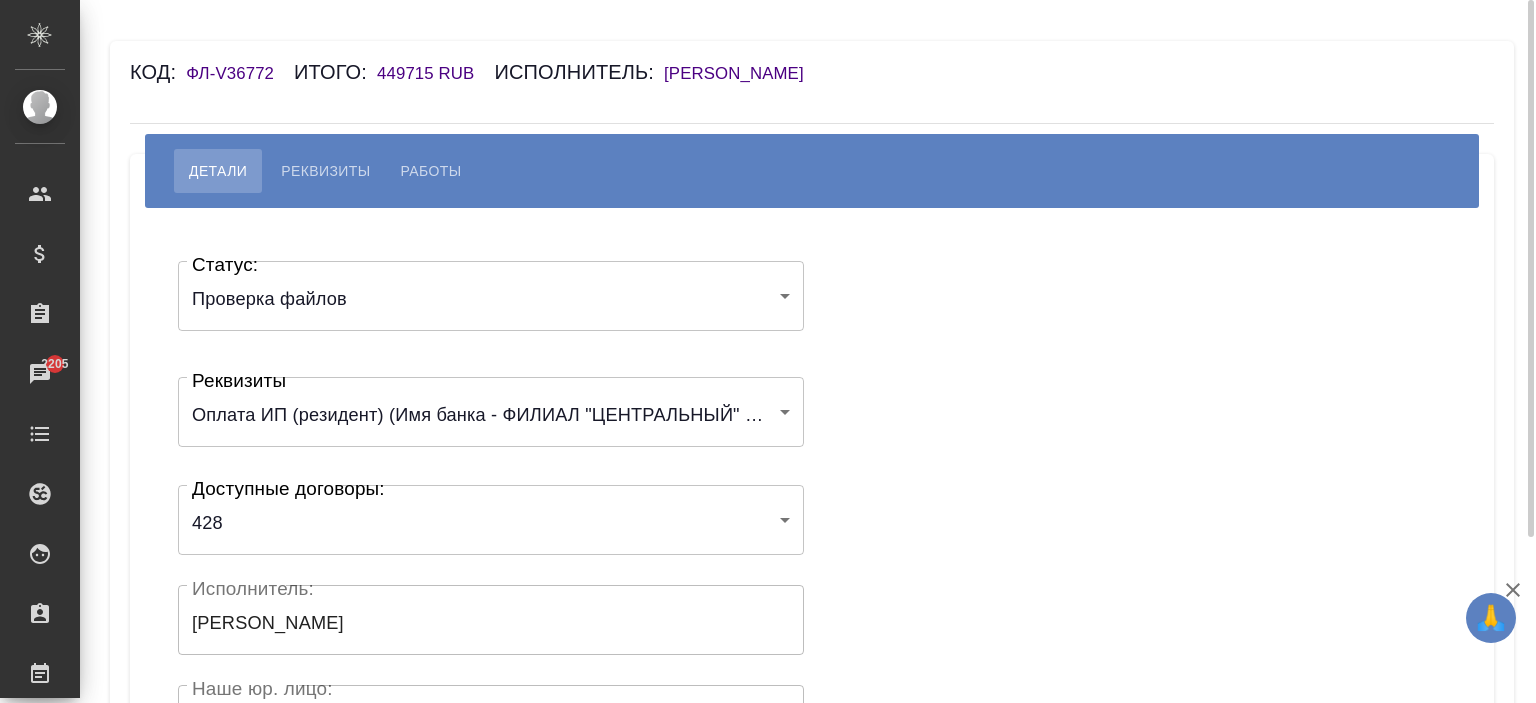 click on "🙏 .cls-1
fill:#fff;
AWATERA [PERSON_NAME] Спецификации Заказы 2205 Чаты Todo Проекты SC Исполнители Кандидаты Работы Входящие заявки Заявки на доставку Рекламации Проекты процессинга Конференции Выйти Код: ФЛ-V36772 Итого: 449715 RUB Исполнитель: Хэ Син Детали Реквизиты Работы Статус: Проверка файлов filesCheck Статус: Реквизиты Оплата ИП (резидент) (Имя банка -  ФИЛИАЛ "ЦЕНТРАЛЬНЫЙ" БАНКА ВТБ (ПАО) / Корреспондентский счет - 30101810145250000411 / БИК - 044525411 / Расчетный счет - 40802810624820000805 / ИНН получателя - 772799161247 / ОГРН - 317774600471532 / ФИО получателя - [PERSON_NAME]) 428" at bounding box center (768, 351) 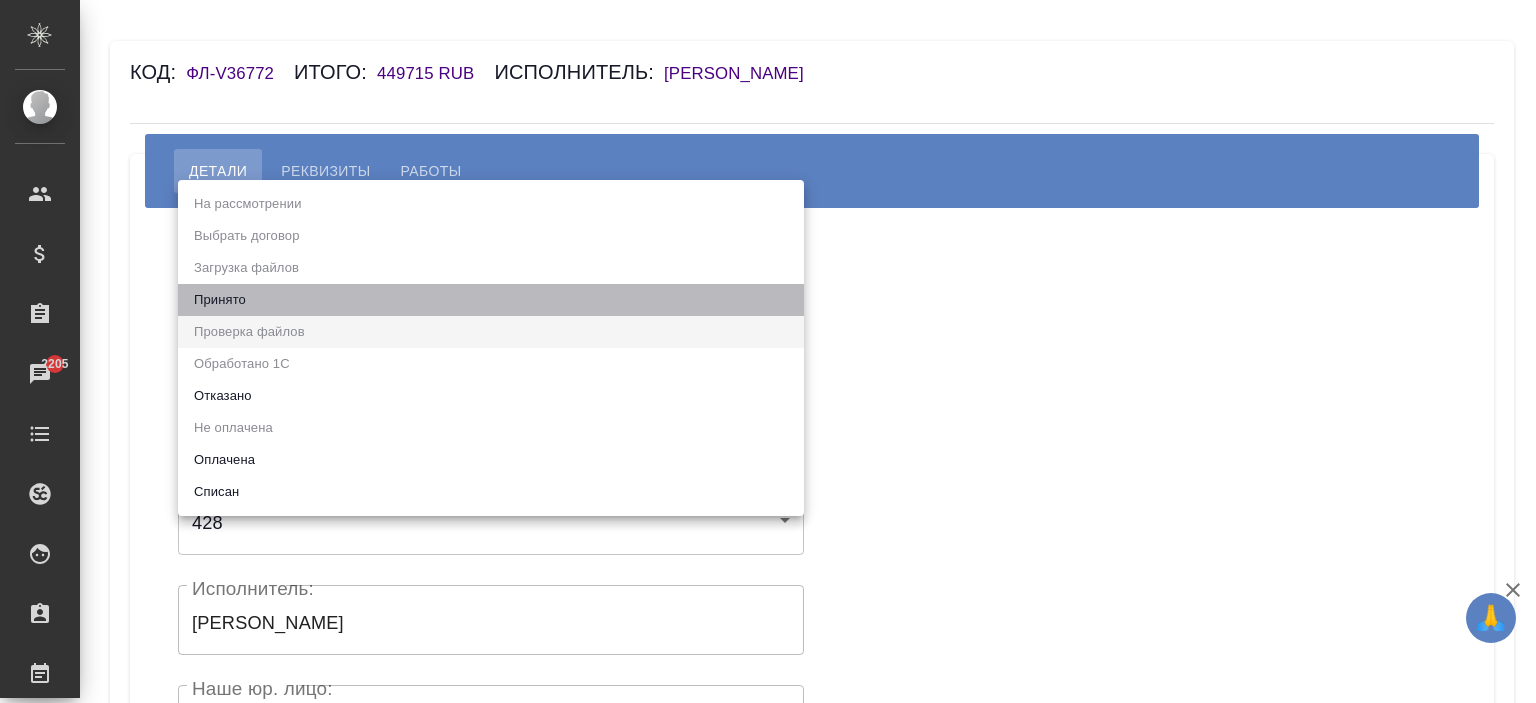click on "Принято" at bounding box center (491, 300) 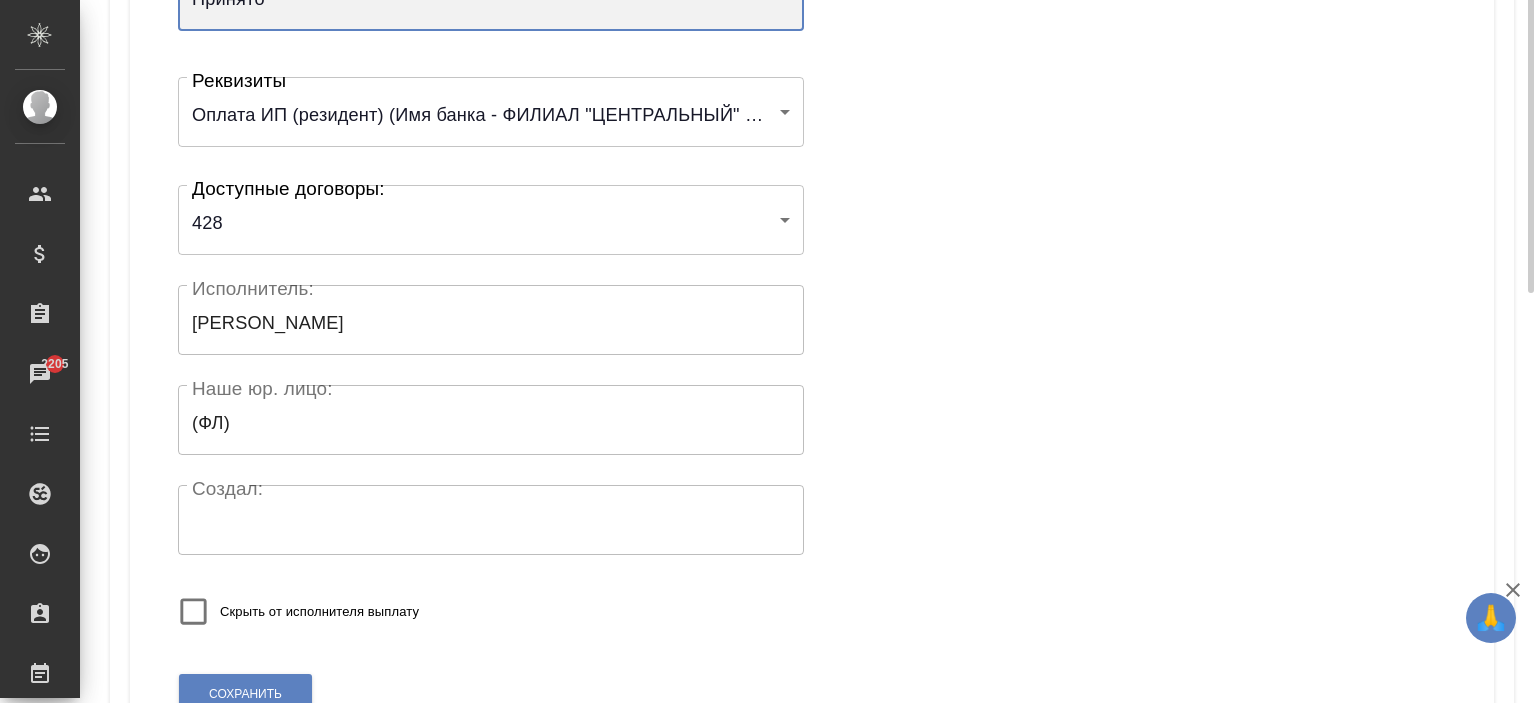 scroll, scrollTop: 440, scrollLeft: 0, axis: vertical 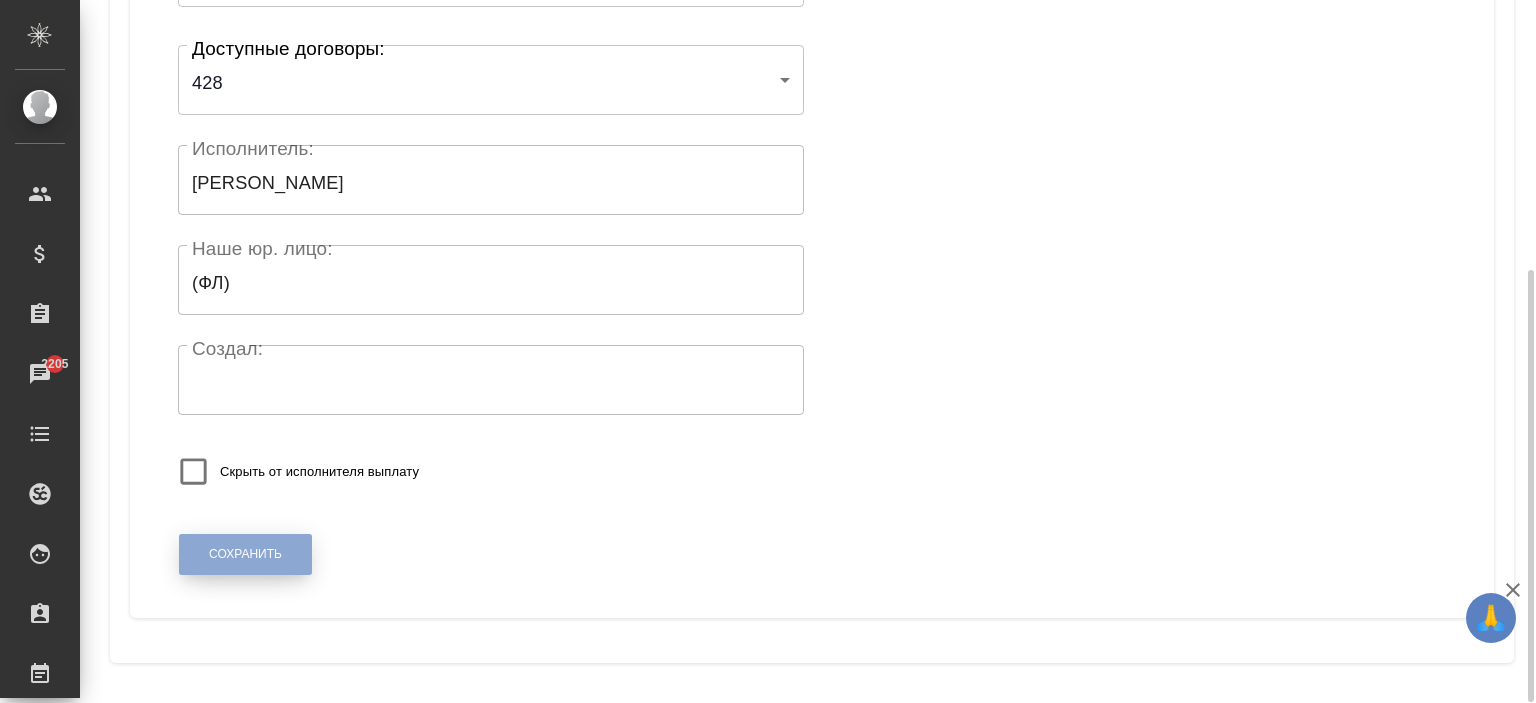 click on "Сохранить" at bounding box center (245, 554) 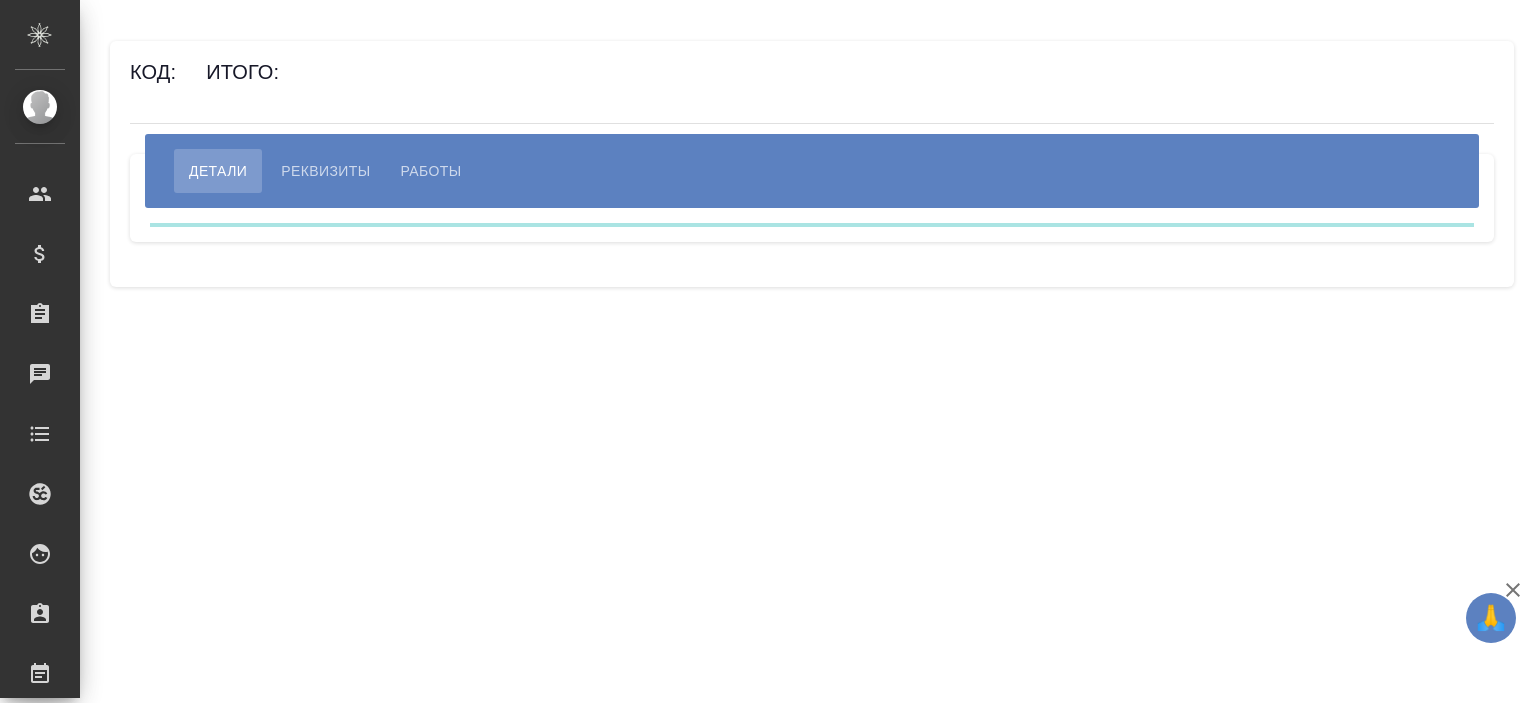 scroll, scrollTop: 0, scrollLeft: 0, axis: both 